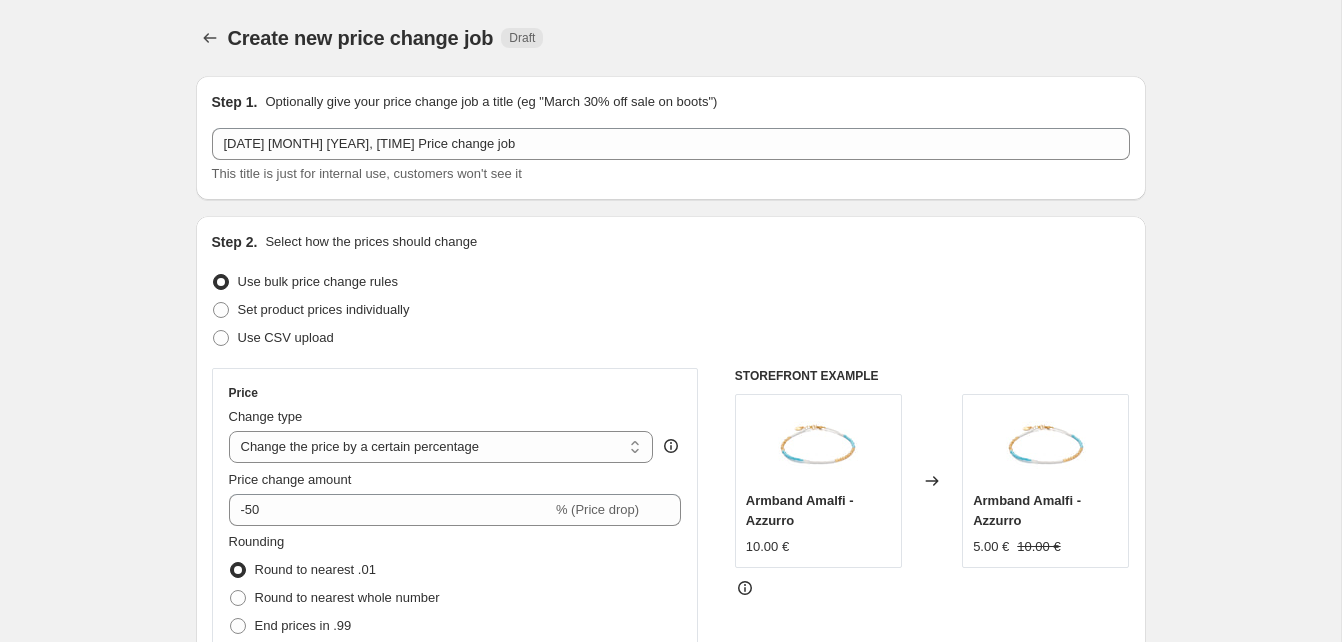 select on "percentage" 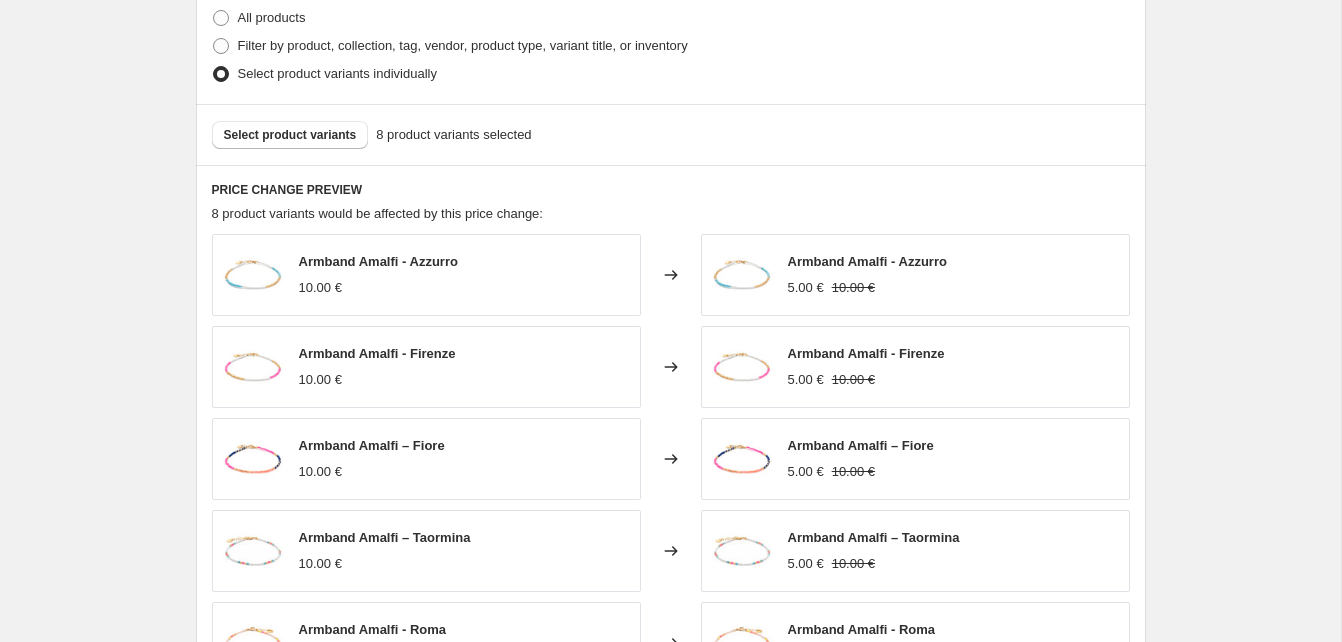 scroll, scrollTop: 1001, scrollLeft: 0, axis: vertical 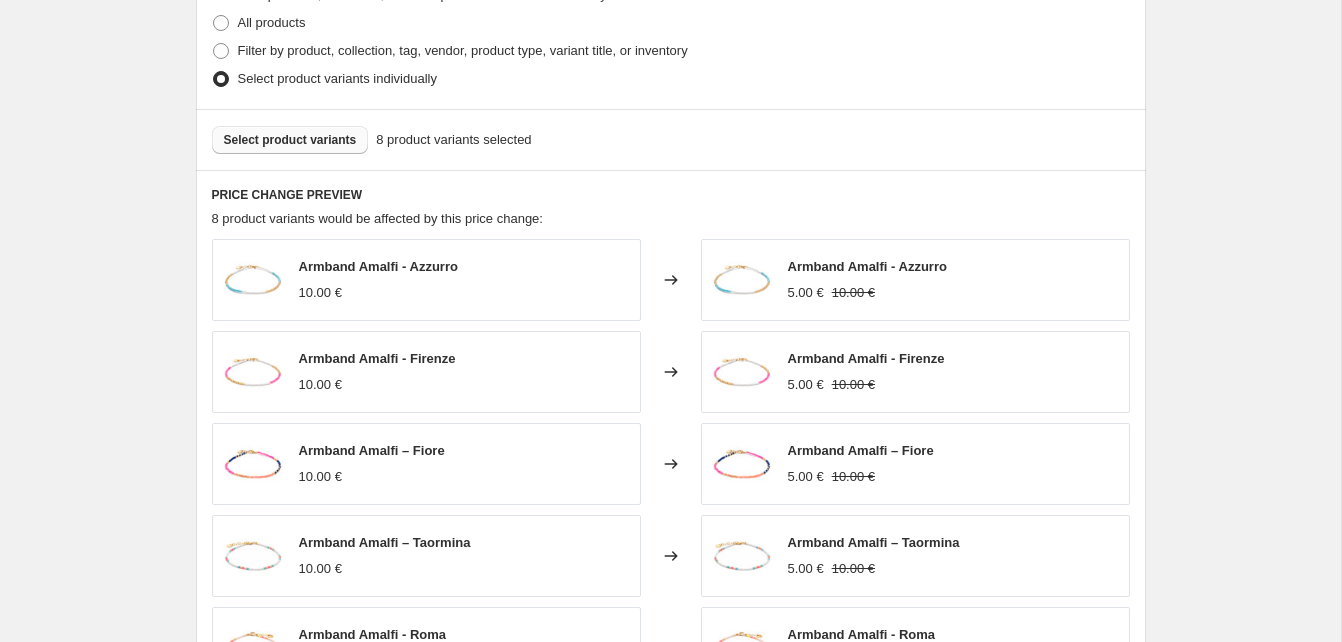 click on "Select product variants" at bounding box center [290, 140] 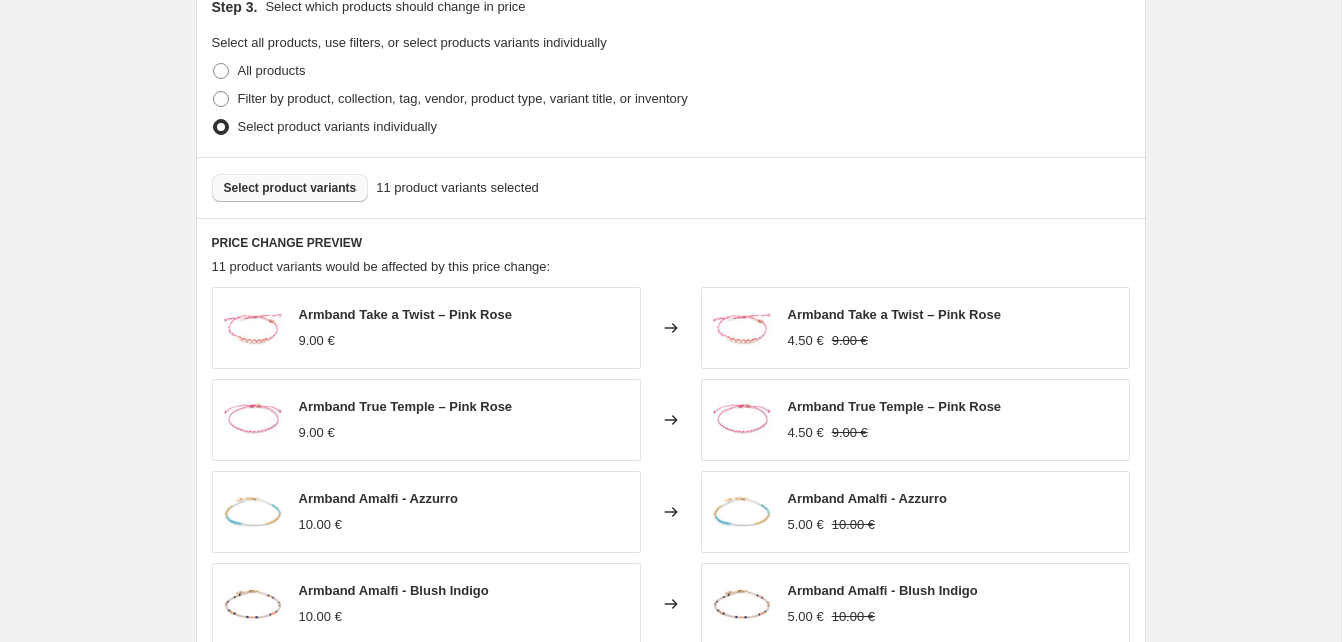 scroll, scrollTop: 951, scrollLeft: 0, axis: vertical 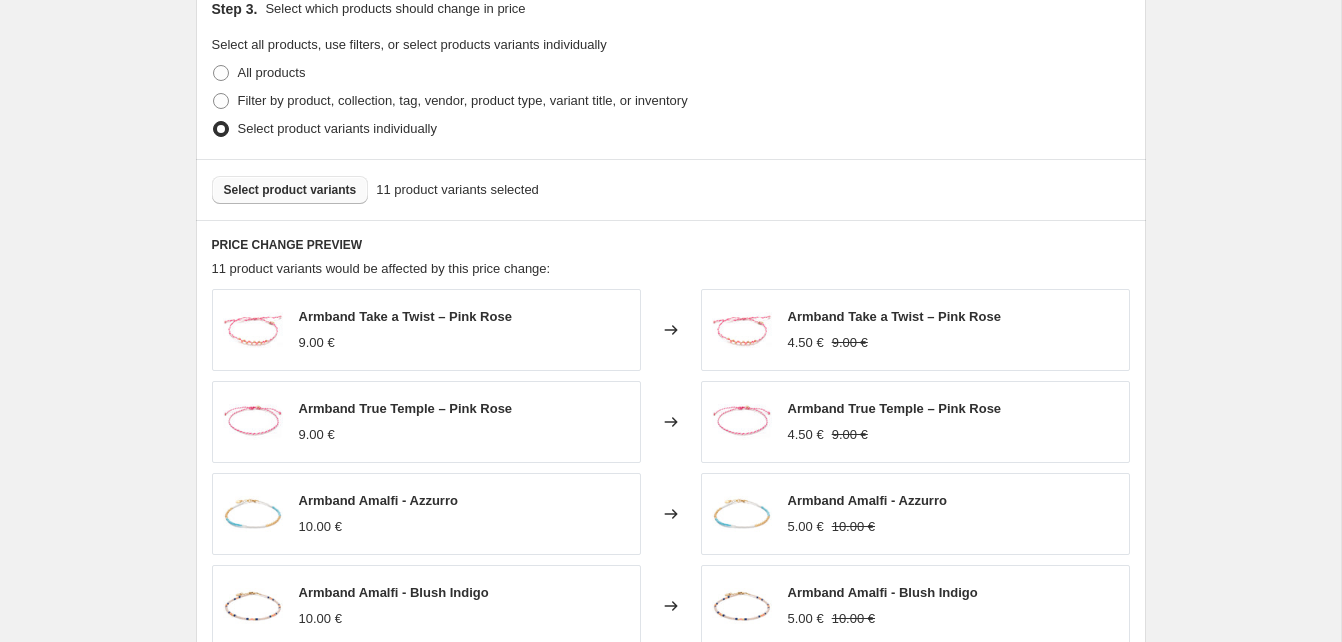 click on "Select product variants" at bounding box center (290, 190) 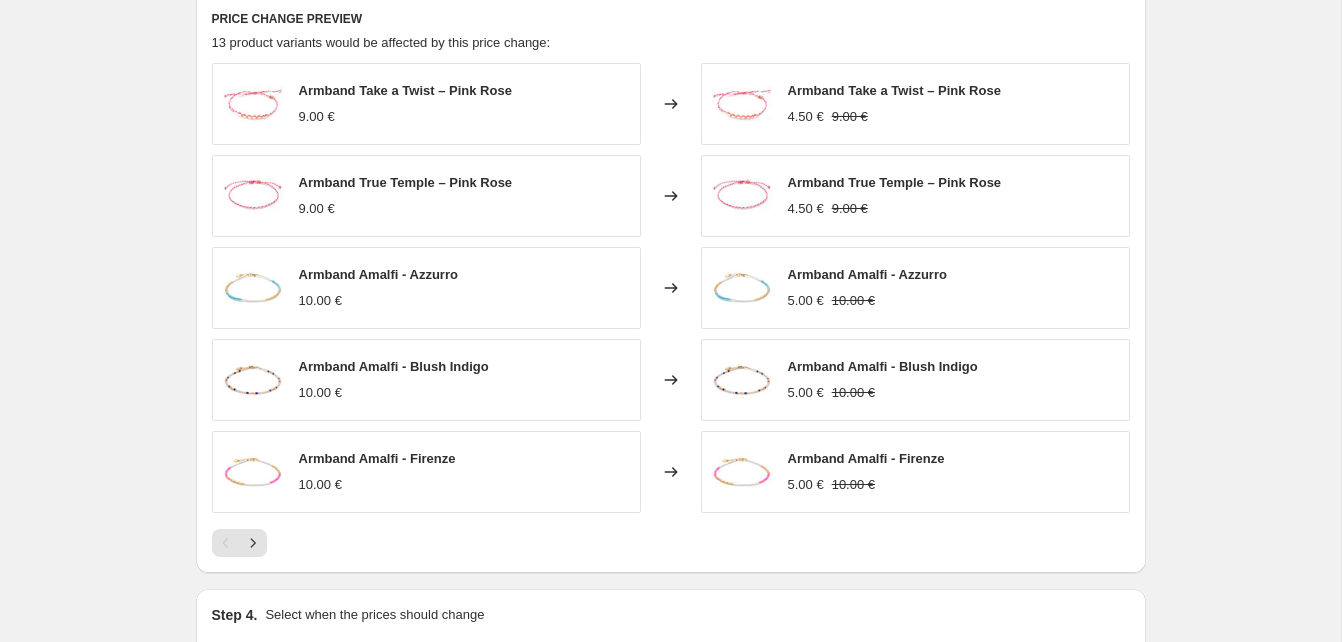 scroll, scrollTop: 771, scrollLeft: 0, axis: vertical 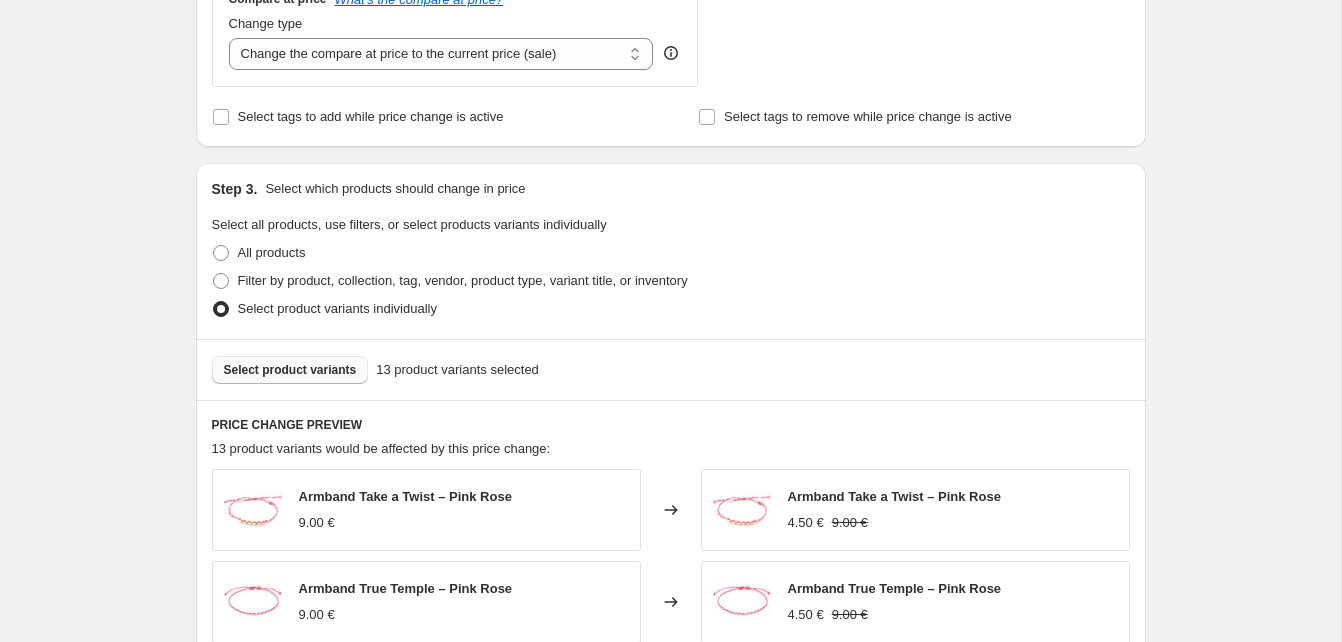 click on "Select product variants" at bounding box center [290, 370] 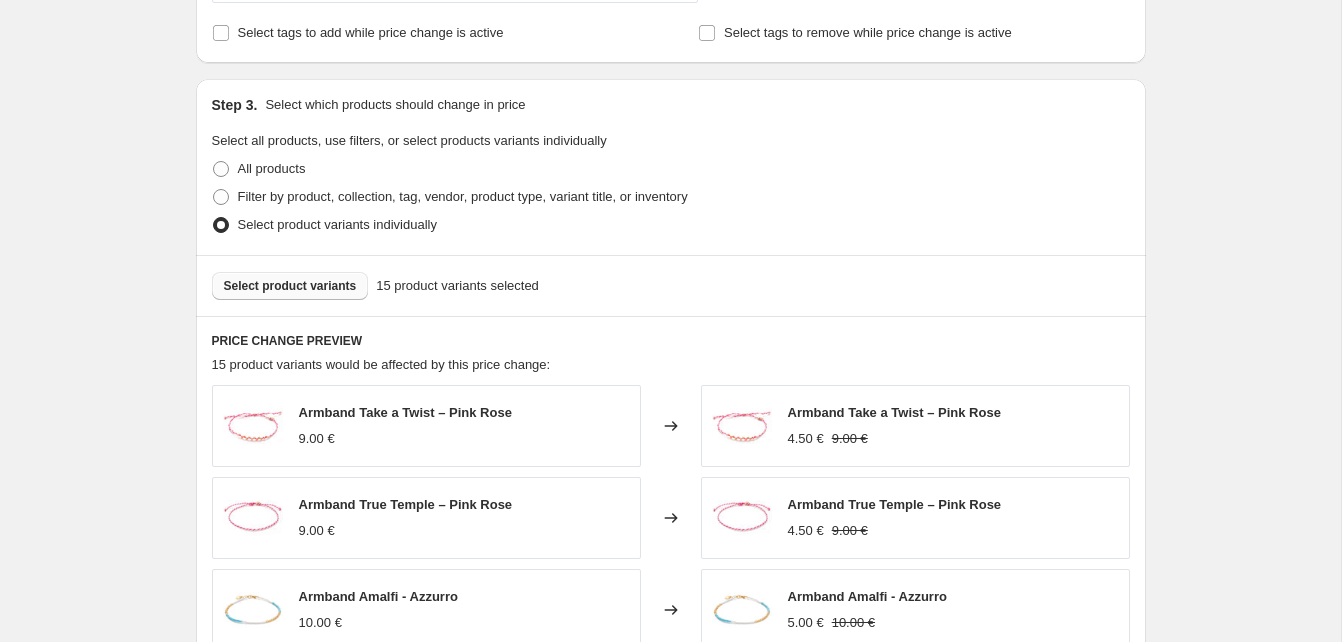 scroll, scrollTop: 776, scrollLeft: 0, axis: vertical 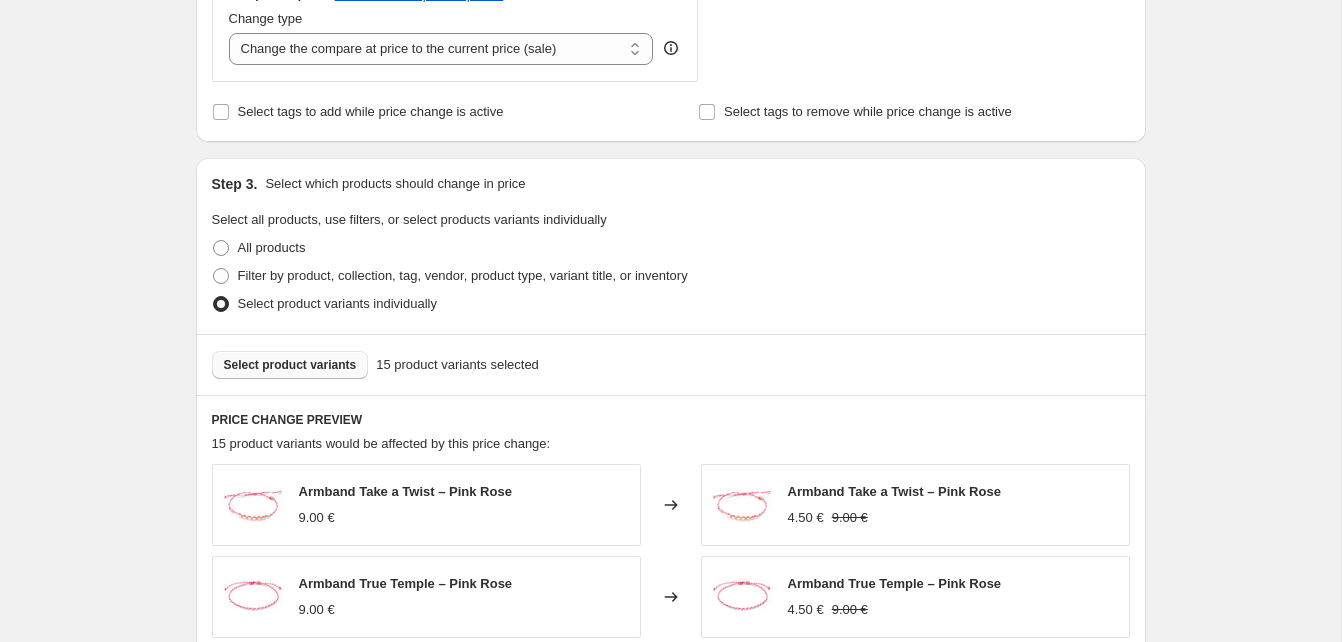 click on "Select product variants" at bounding box center [290, 365] 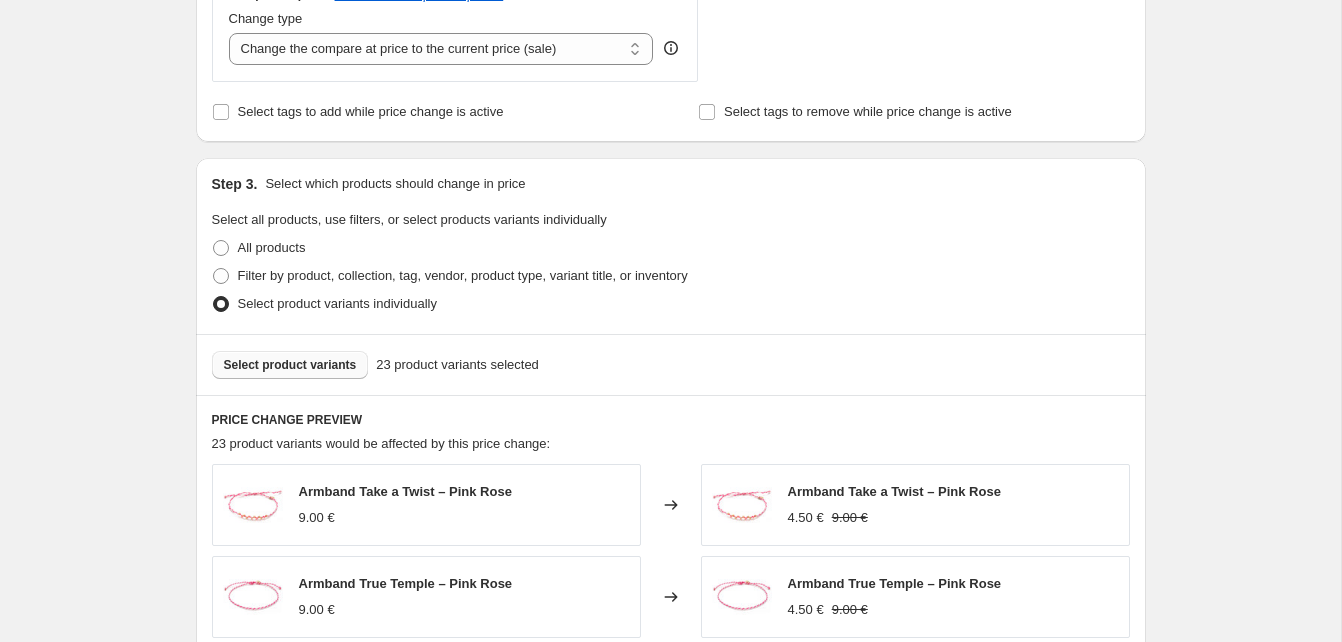 click on "Select product variants" at bounding box center (290, 365) 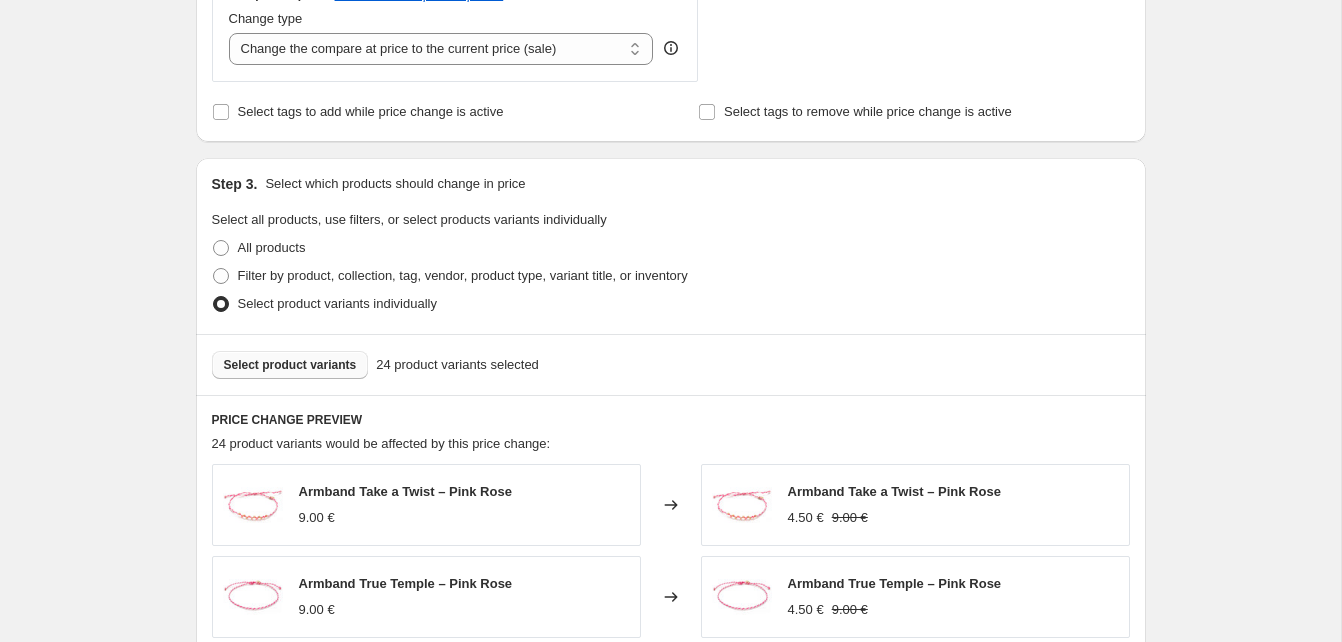click on "Select product variants" at bounding box center (290, 365) 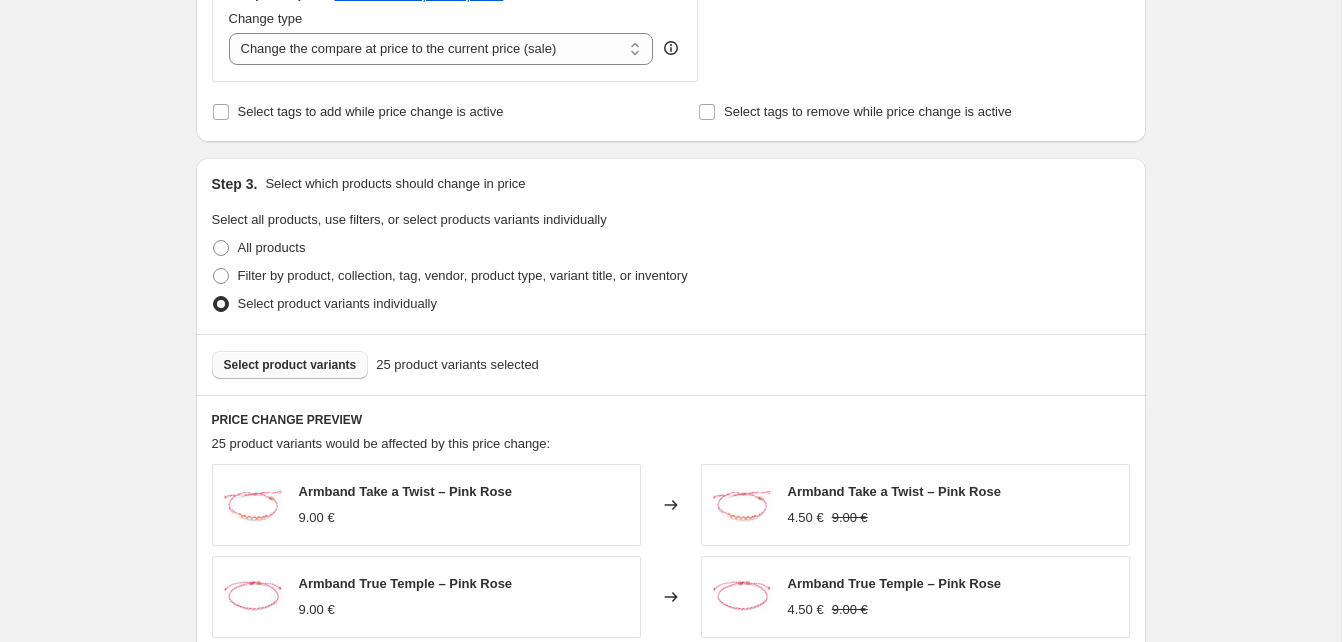 click on "Select product variants" at bounding box center [290, 365] 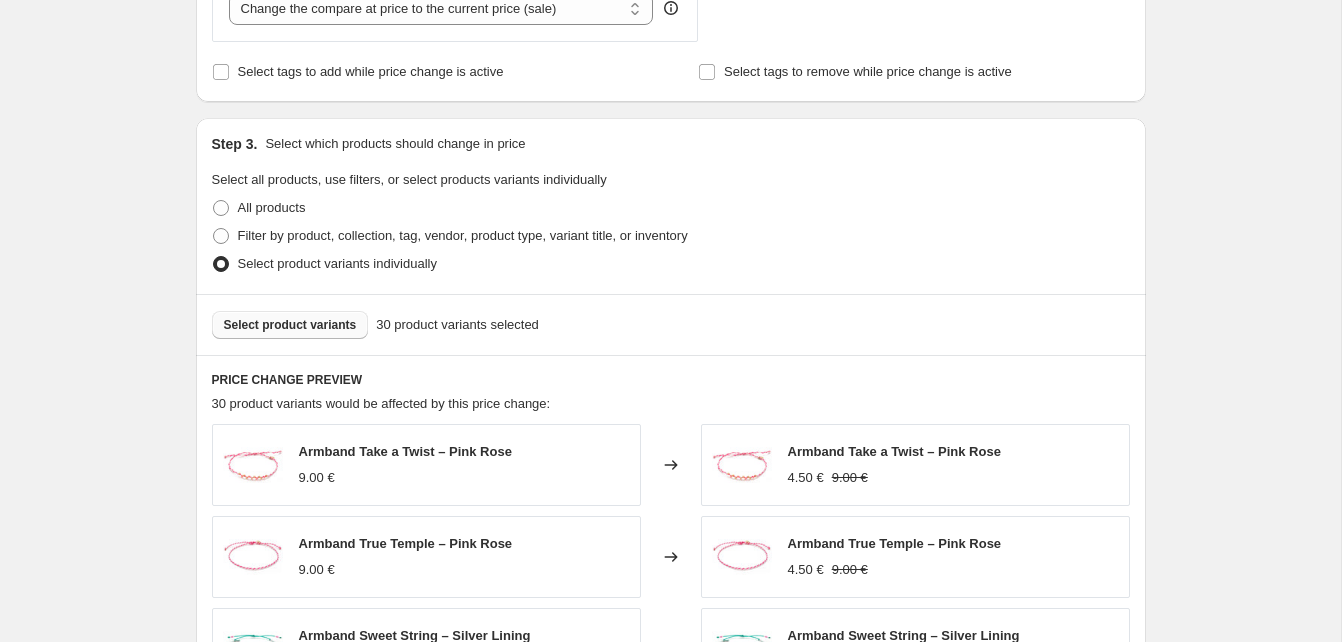scroll, scrollTop: 818, scrollLeft: 0, axis: vertical 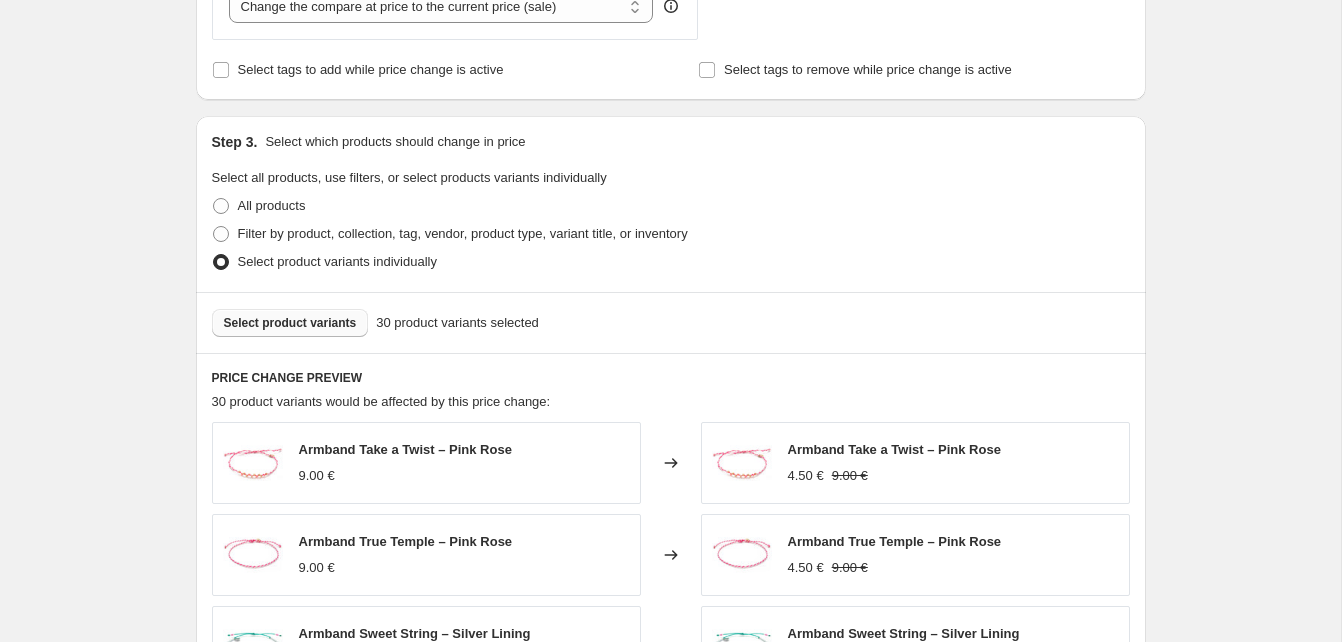 click on "Select product variants" at bounding box center (290, 323) 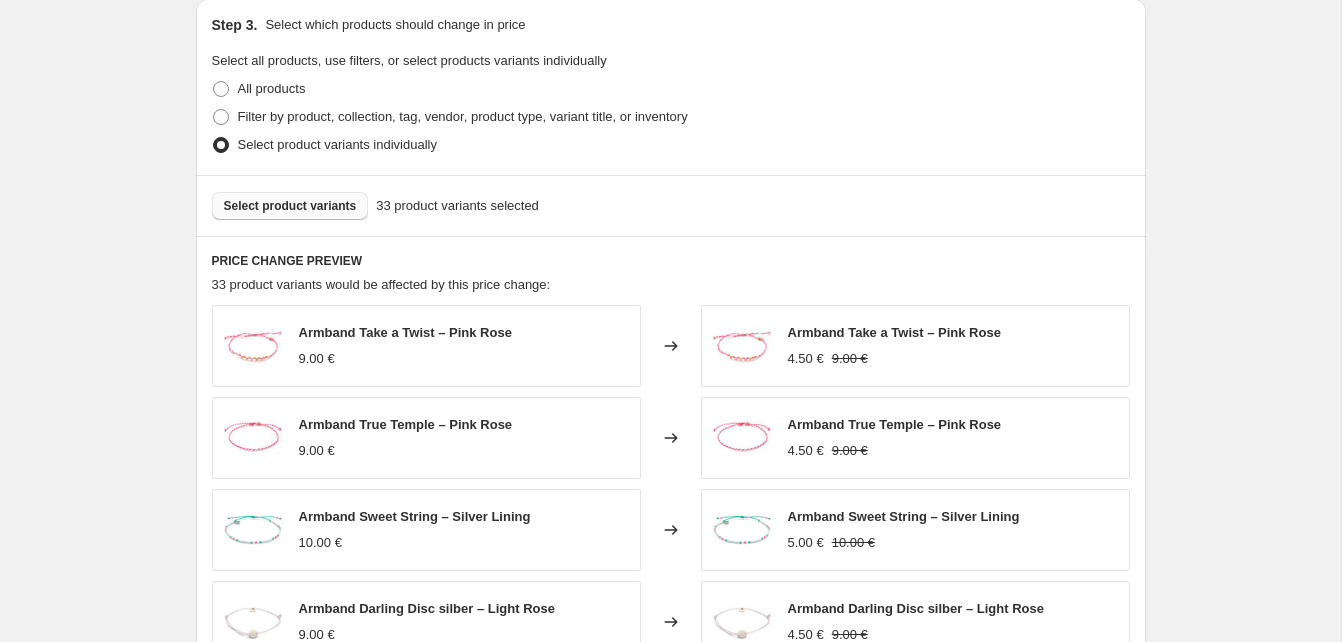 scroll, scrollTop: 936, scrollLeft: 0, axis: vertical 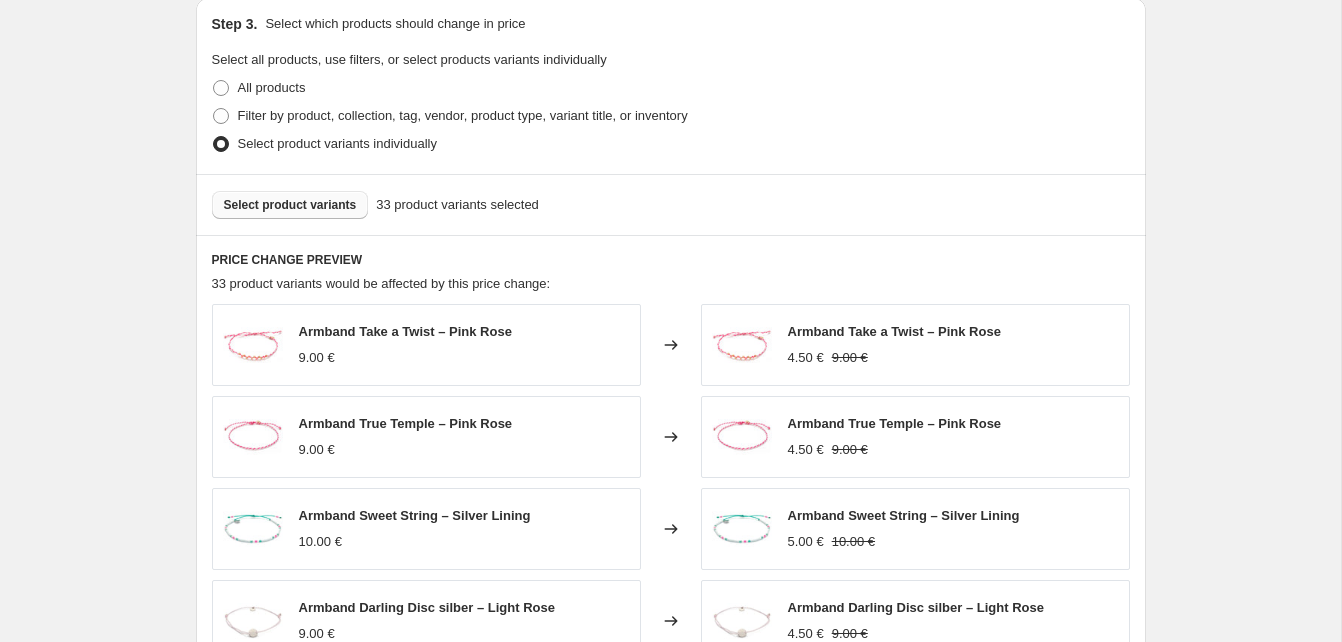 click on "Select product variants" at bounding box center (290, 205) 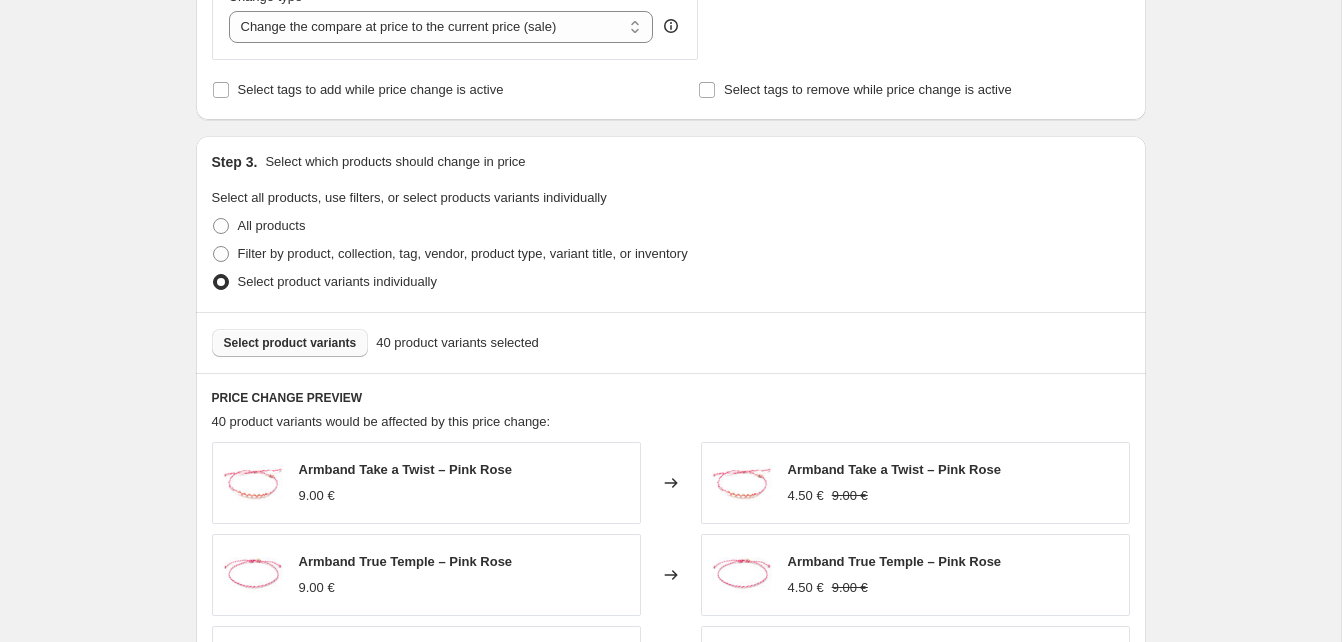scroll, scrollTop: 800, scrollLeft: 0, axis: vertical 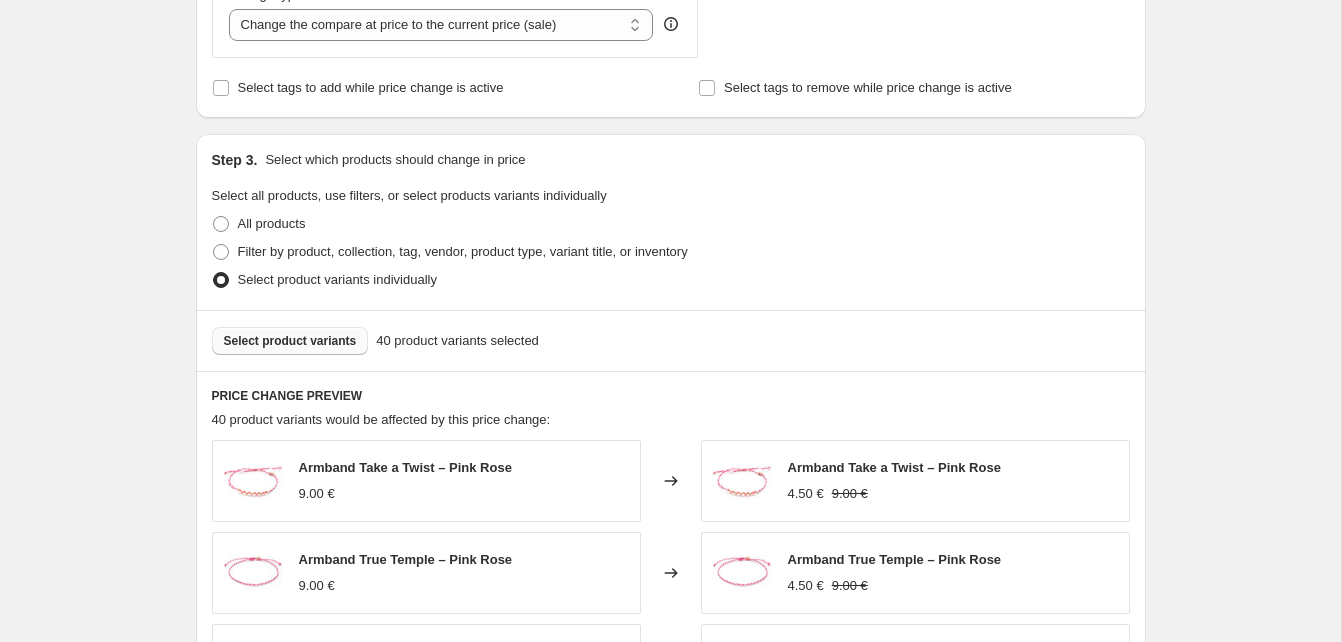 click on "Select product variants" at bounding box center [290, 341] 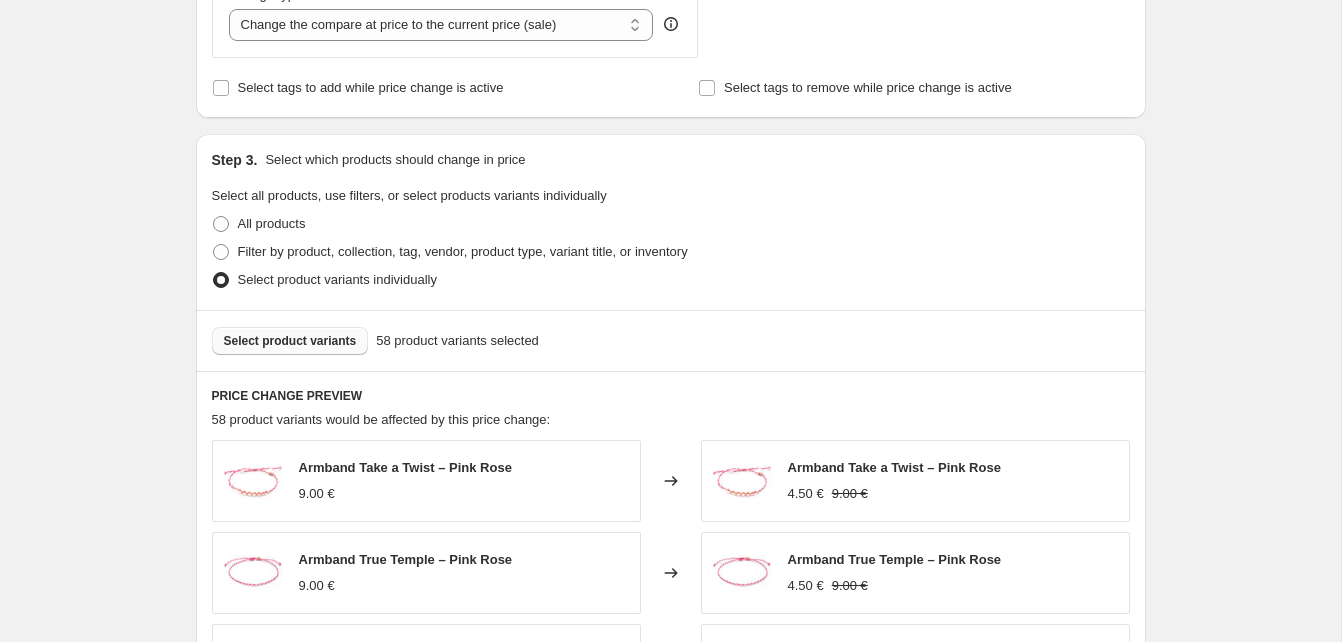 click on "Select product variants" at bounding box center [290, 341] 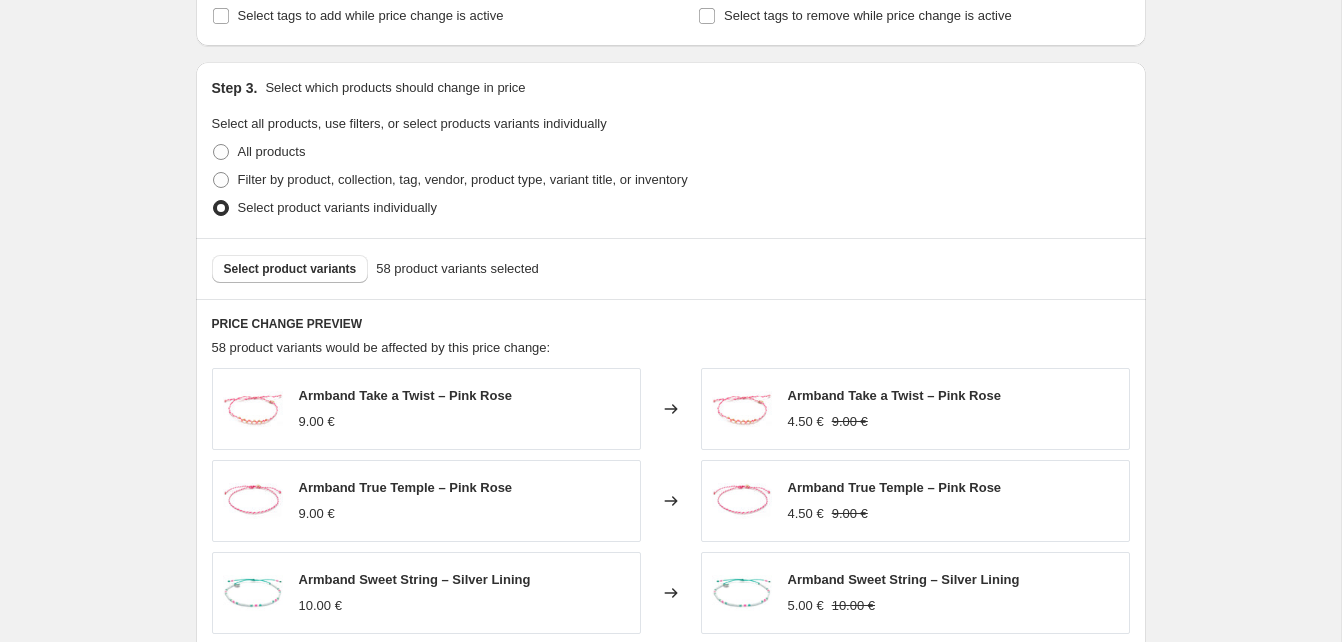 scroll, scrollTop: 873, scrollLeft: 0, axis: vertical 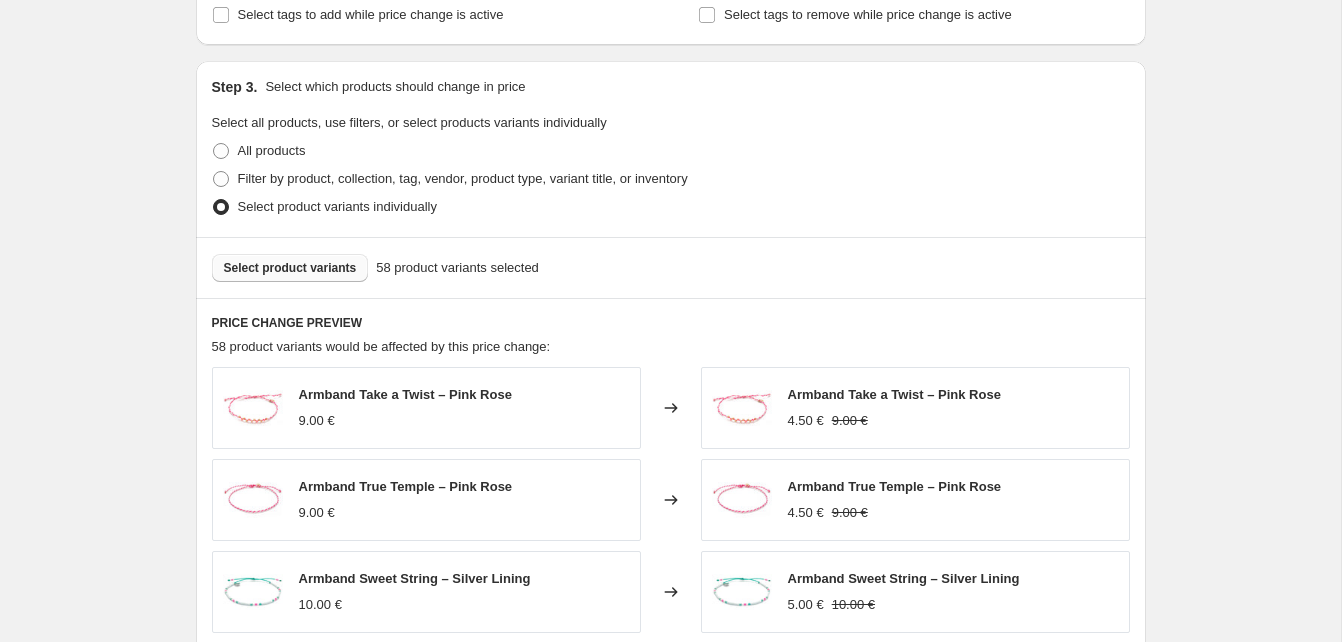 click on "Select product variants" at bounding box center (290, 268) 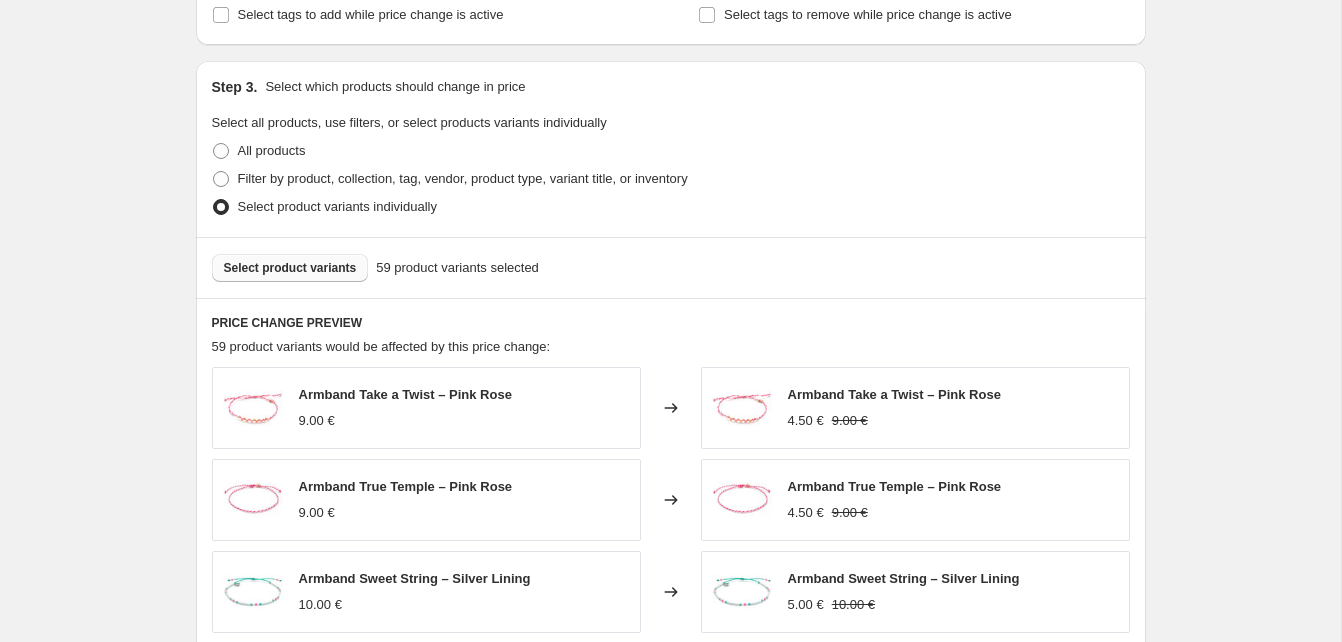 click on "Select product variants" at bounding box center [290, 268] 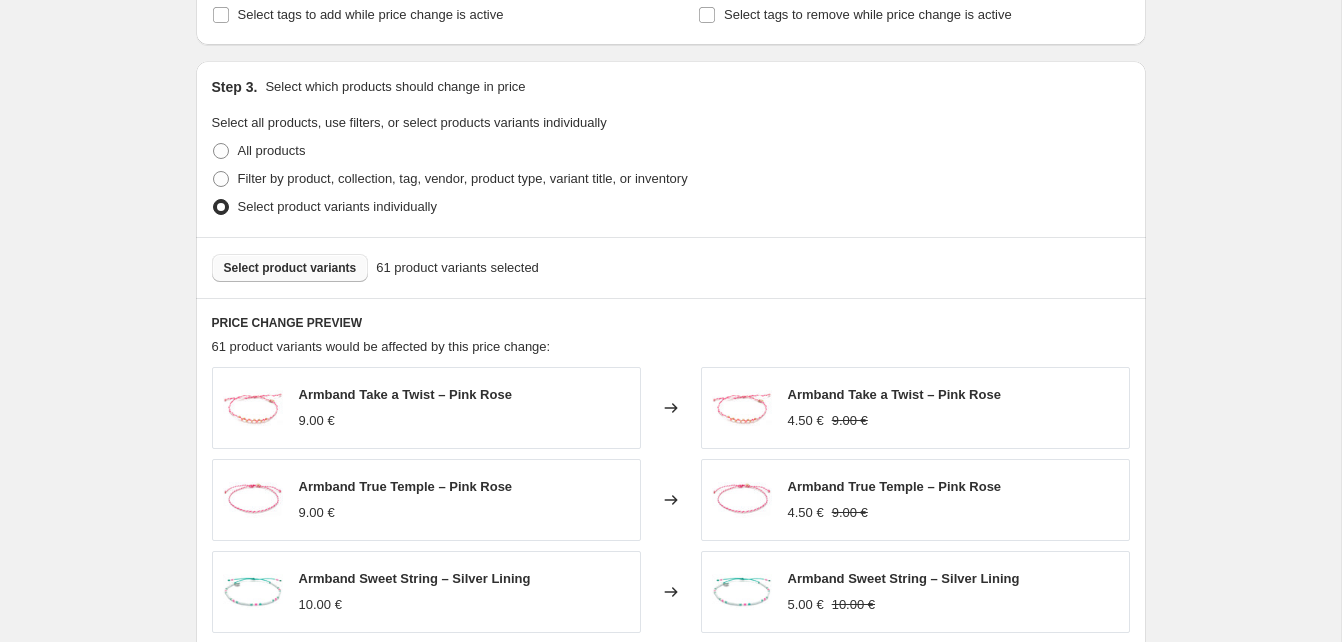 scroll, scrollTop: 976, scrollLeft: 0, axis: vertical 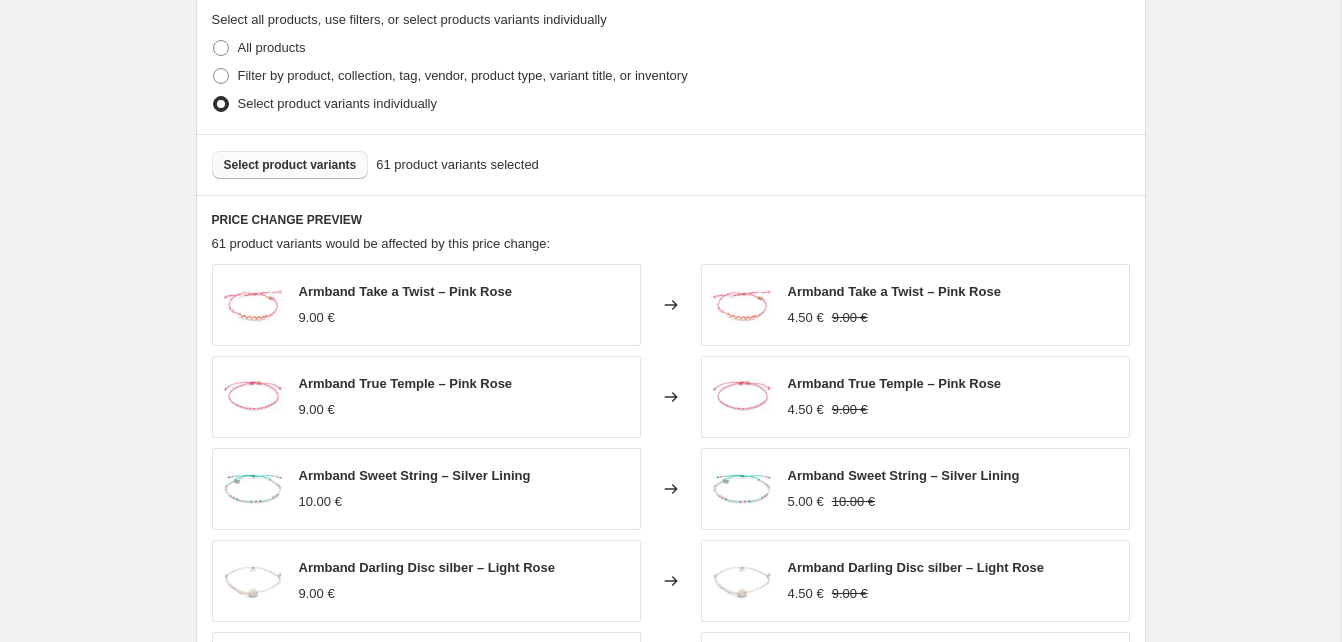 click on "Select product variants" at bounding box center [290, 165] 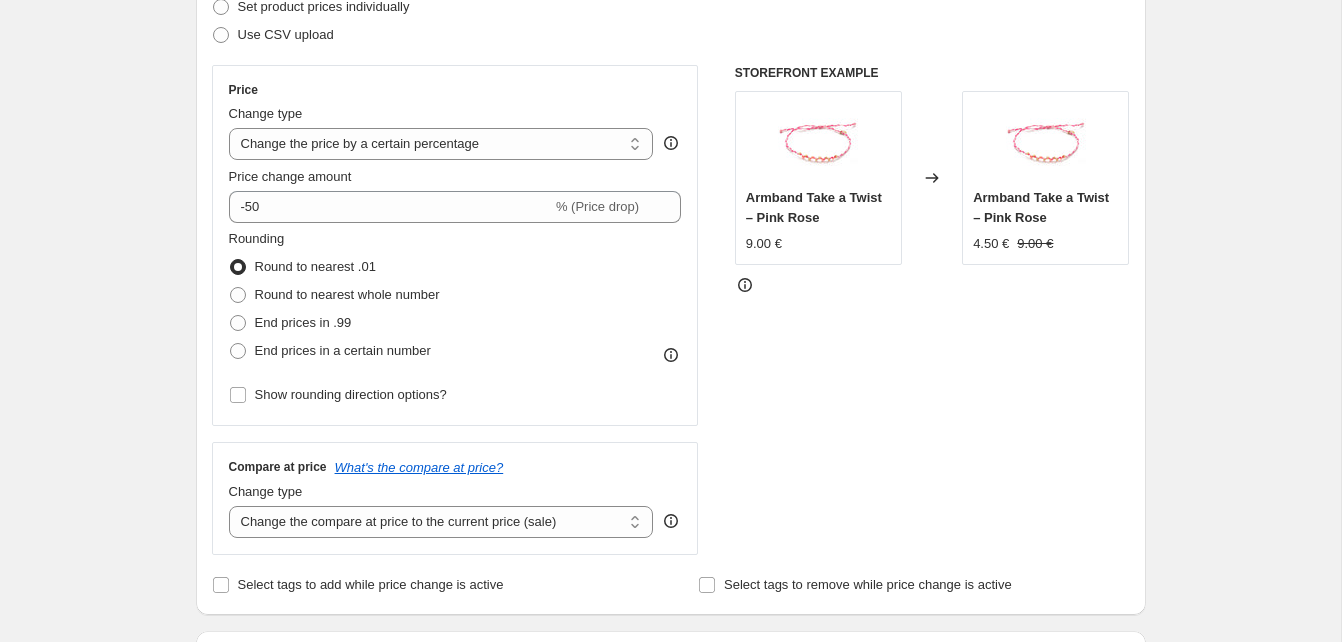 scroll, scrollTop: 0, scrollLeft: 0, axis: both 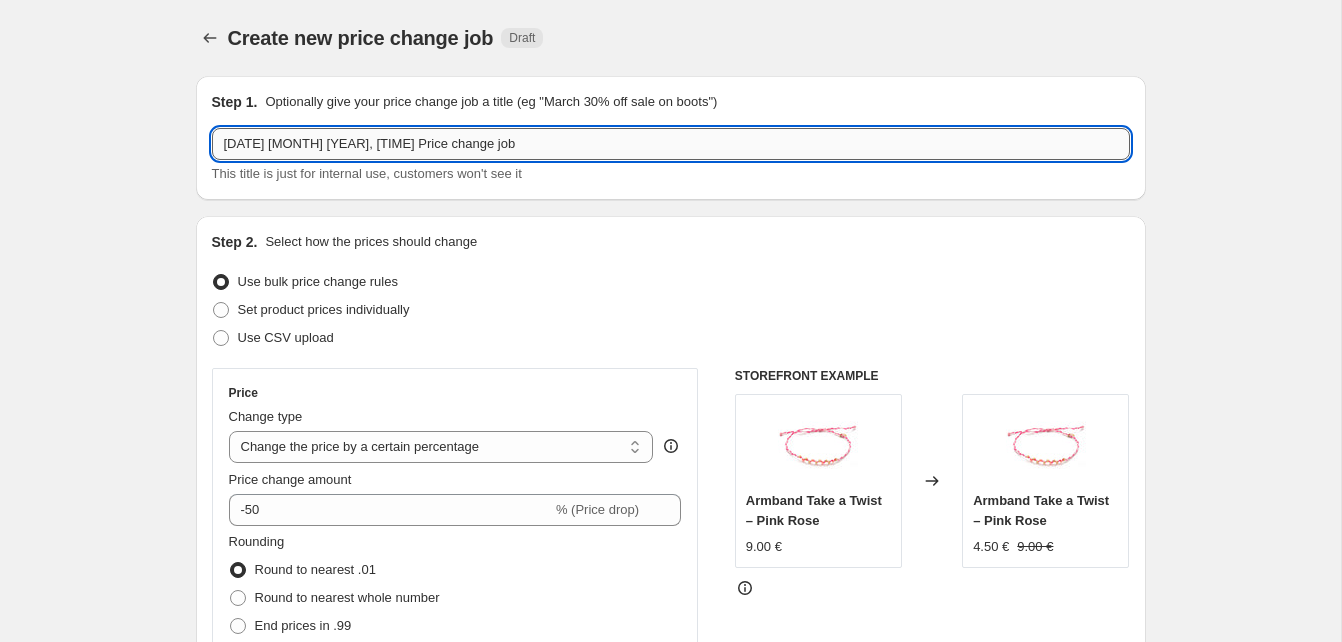 drag, startPoint x: 369, startPoint y: 146, endPoint x: 505, endPoint y: 148, distance: 136.01471 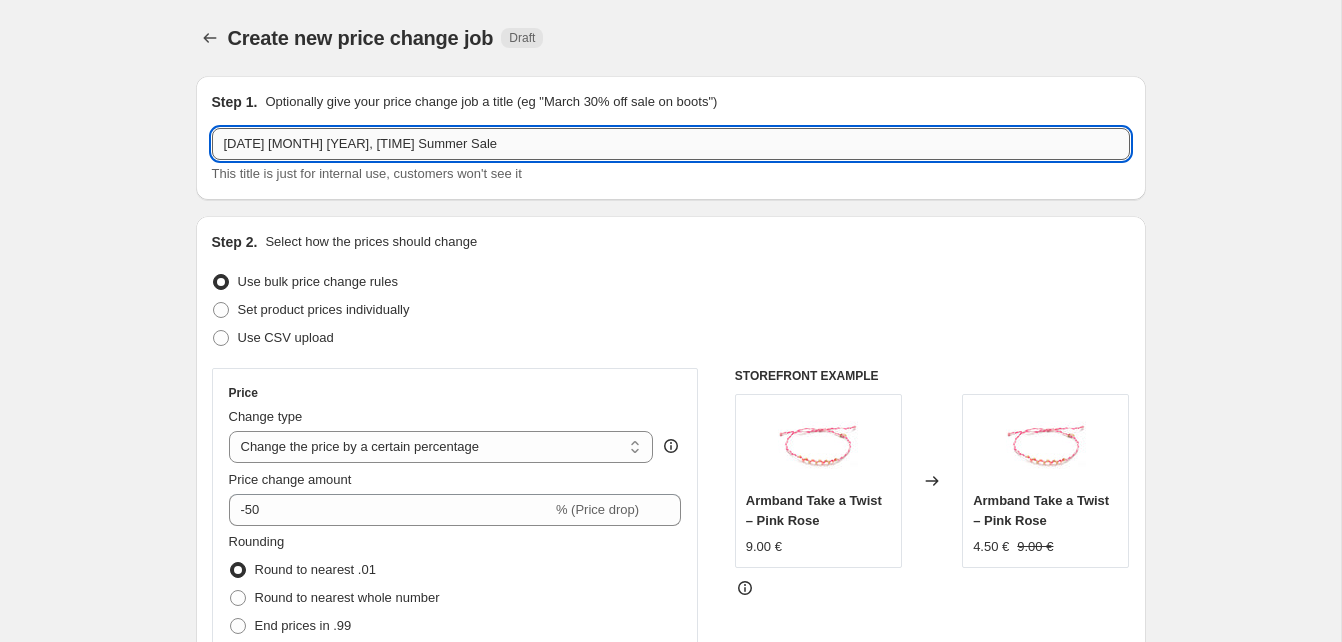 drag, startPoint x: 368, startPoint y: 141, endPoint x: 312, endPoint y: 141, distance: 56 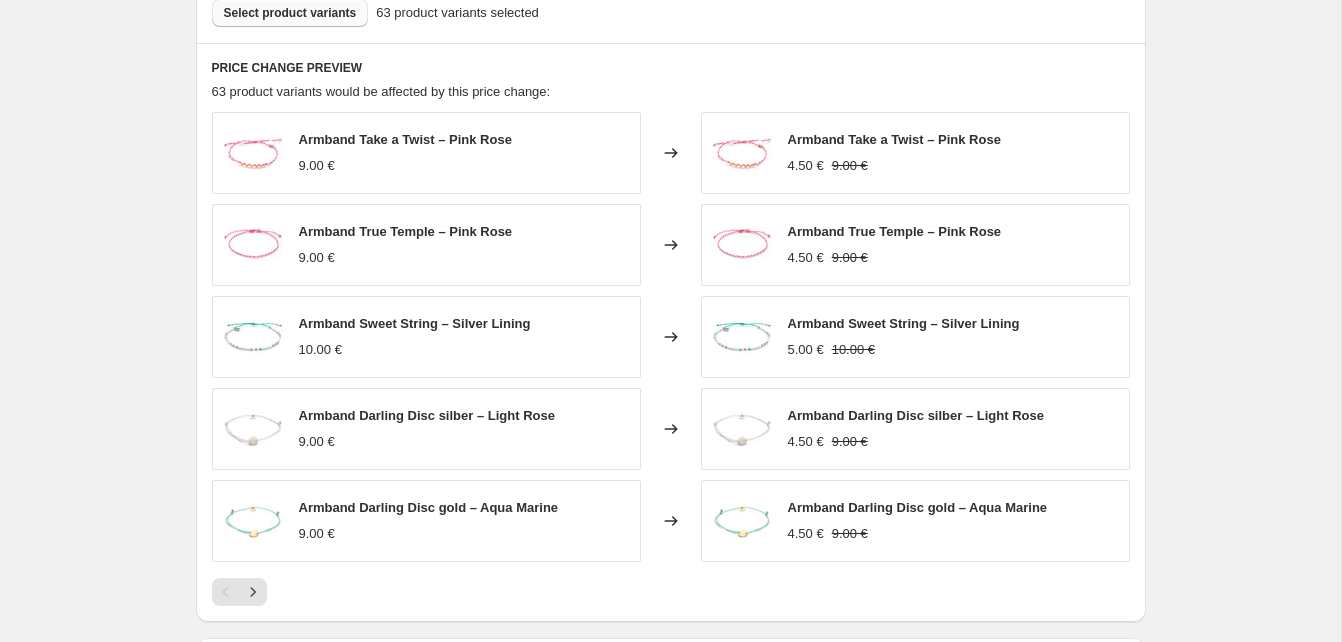 scroll, scrollTop: 1130, scrollLeft: 0, axis: vertical 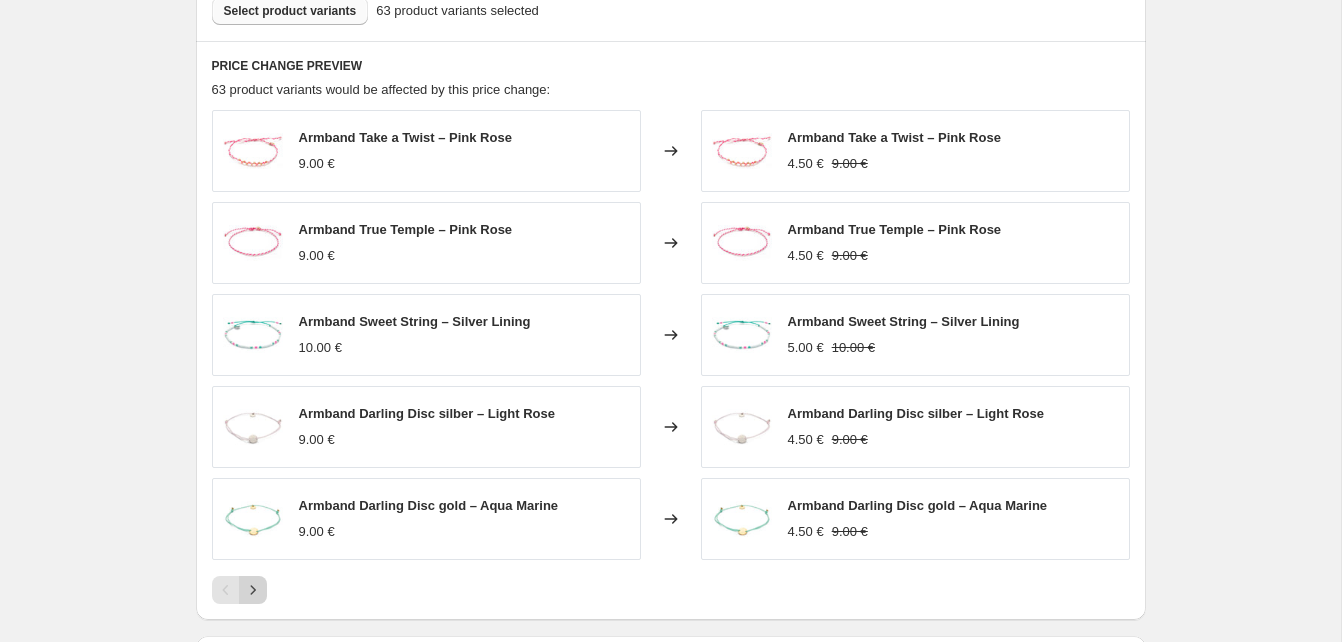 type on "[DATE] [MONTH] [YEAR]: Summer Sale" 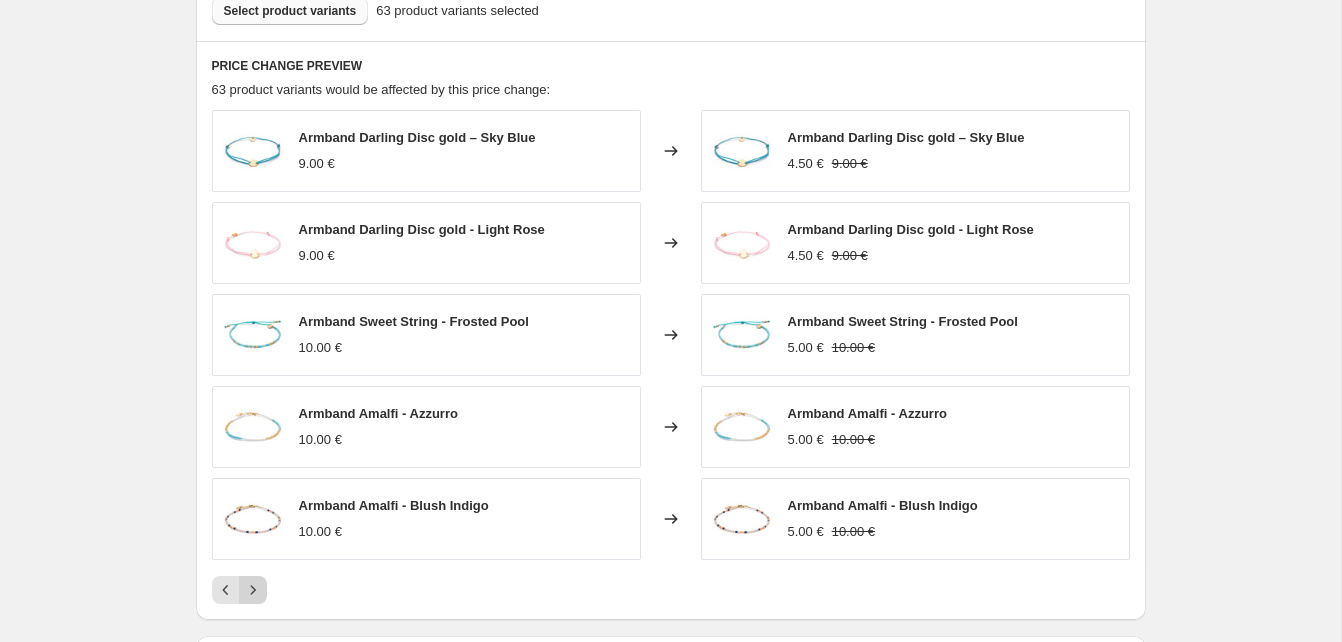 click 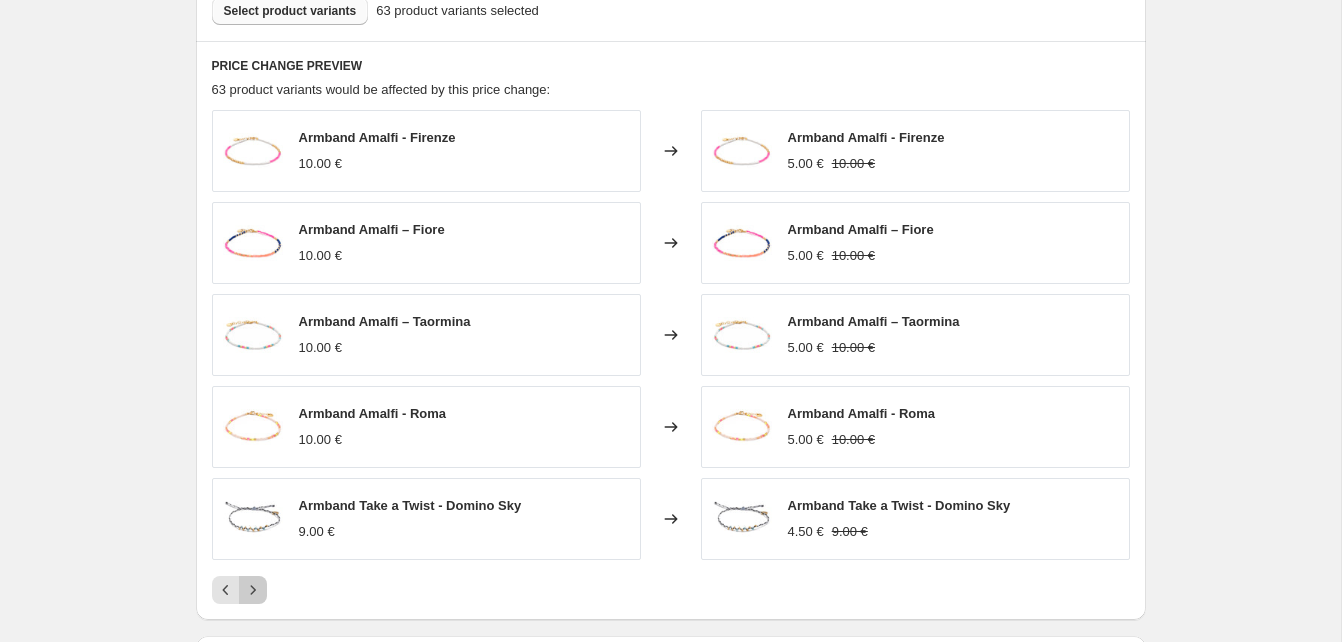 click 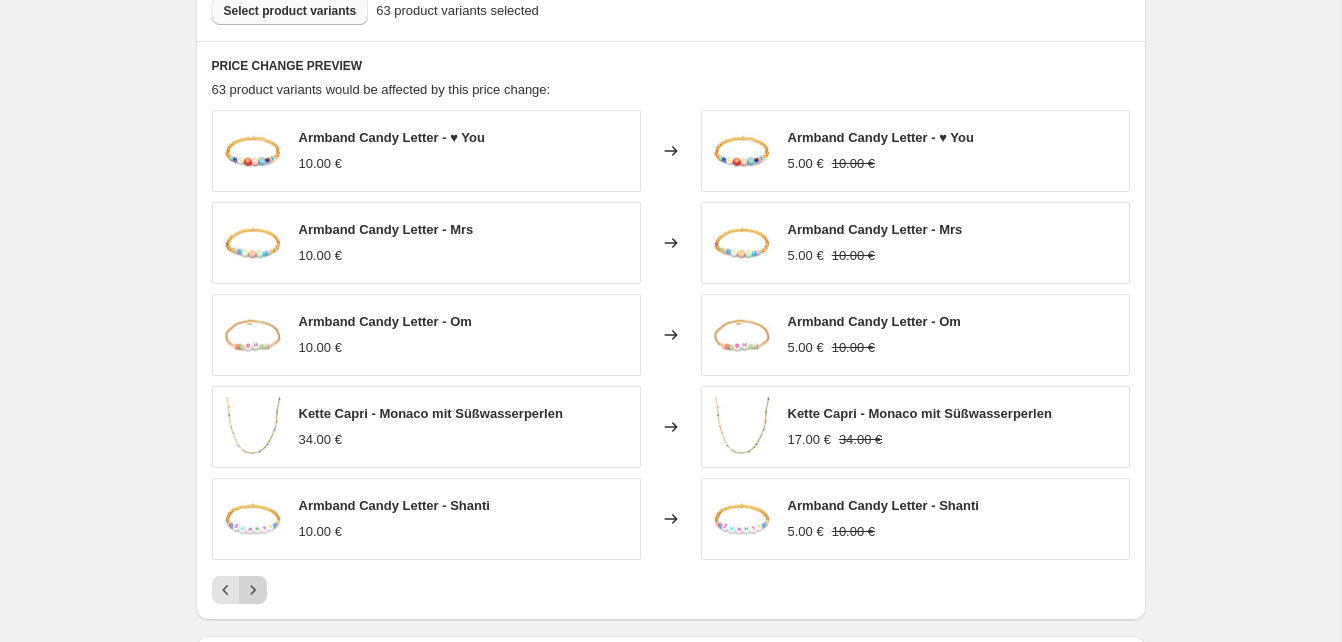 click 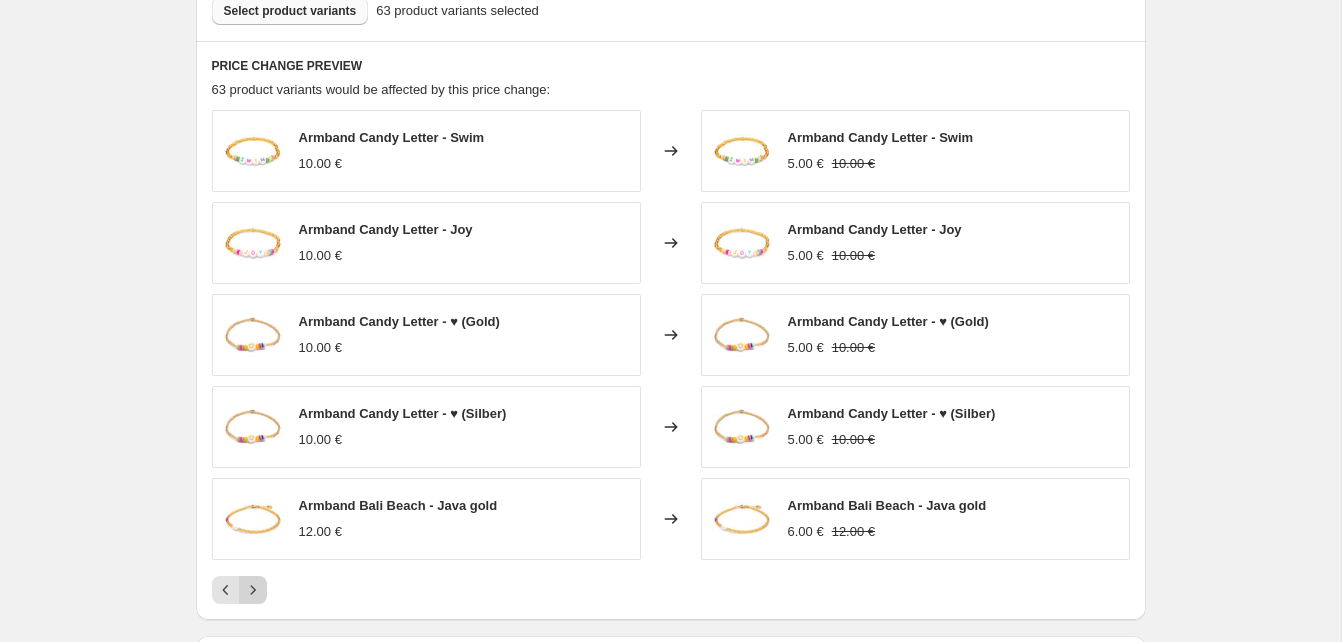 click 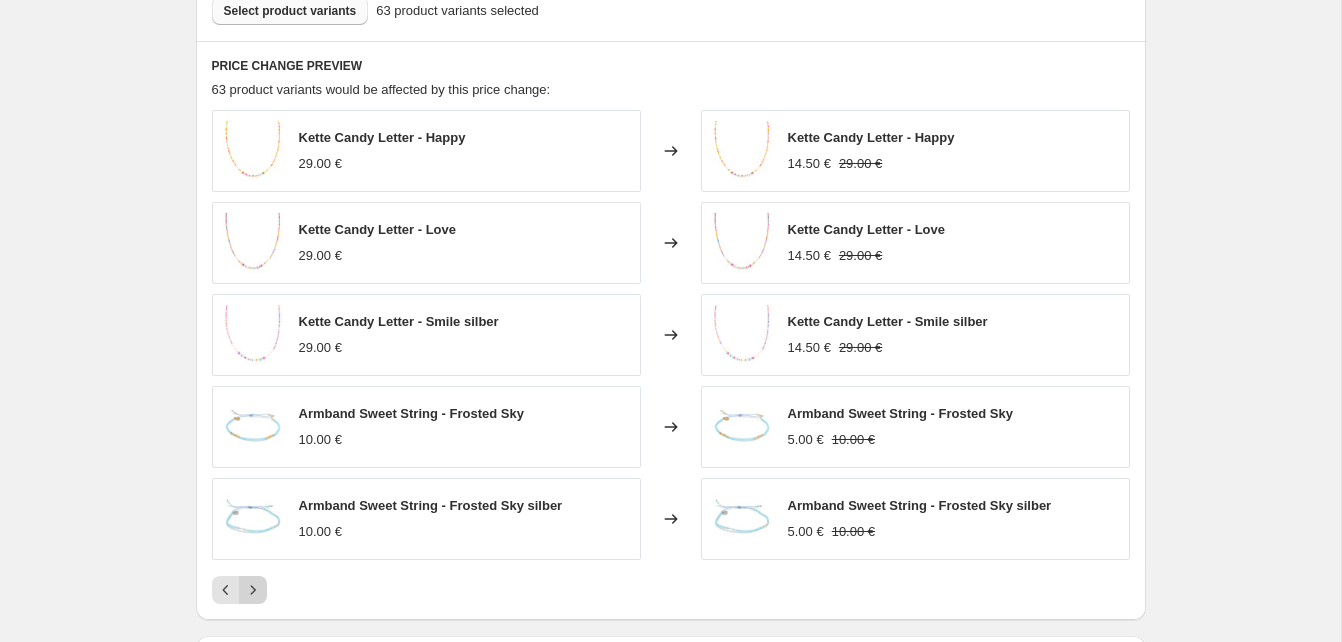 click 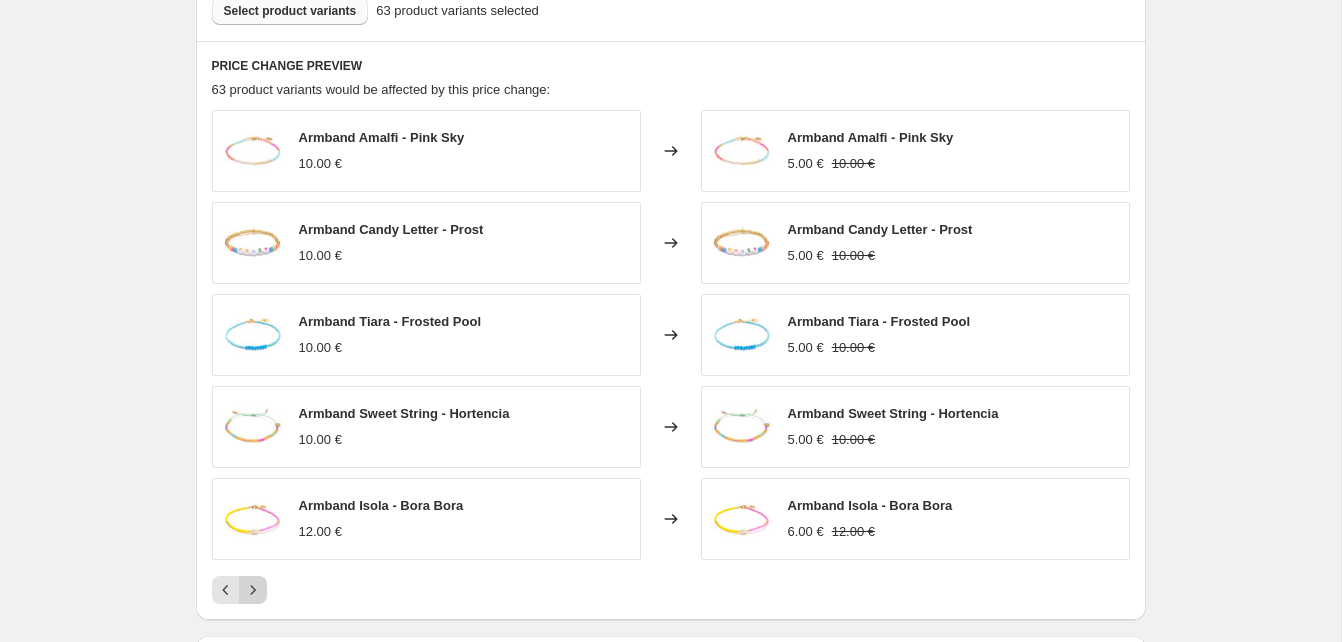 click 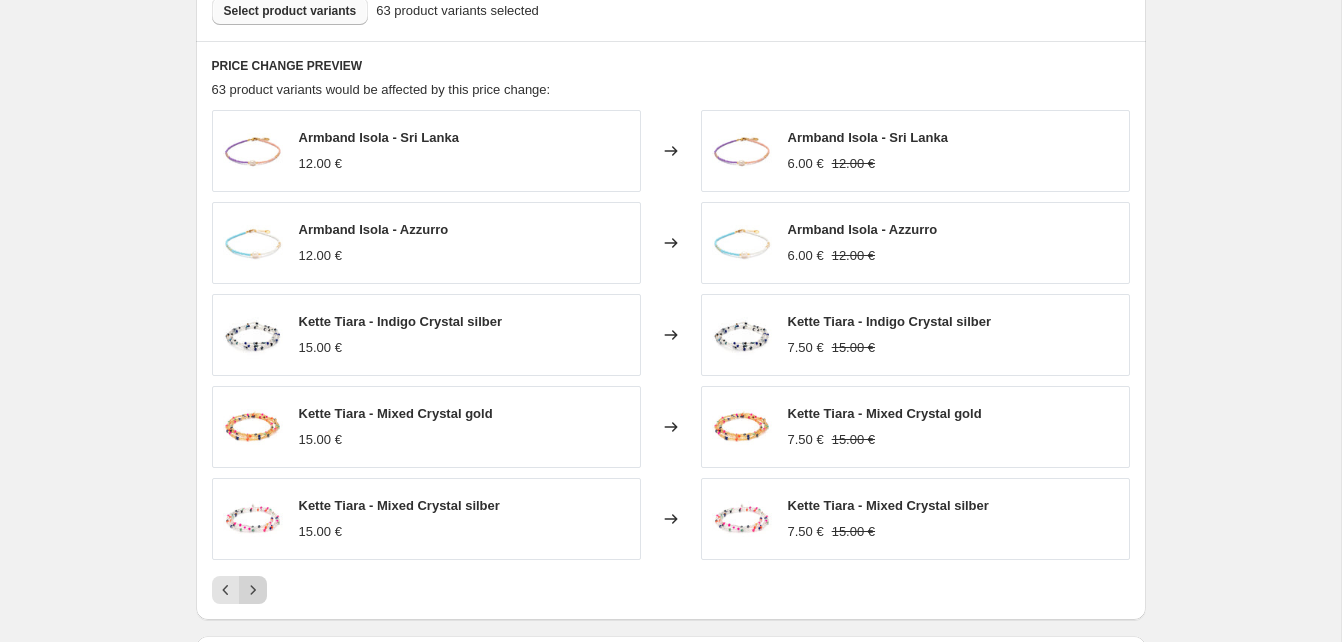 click 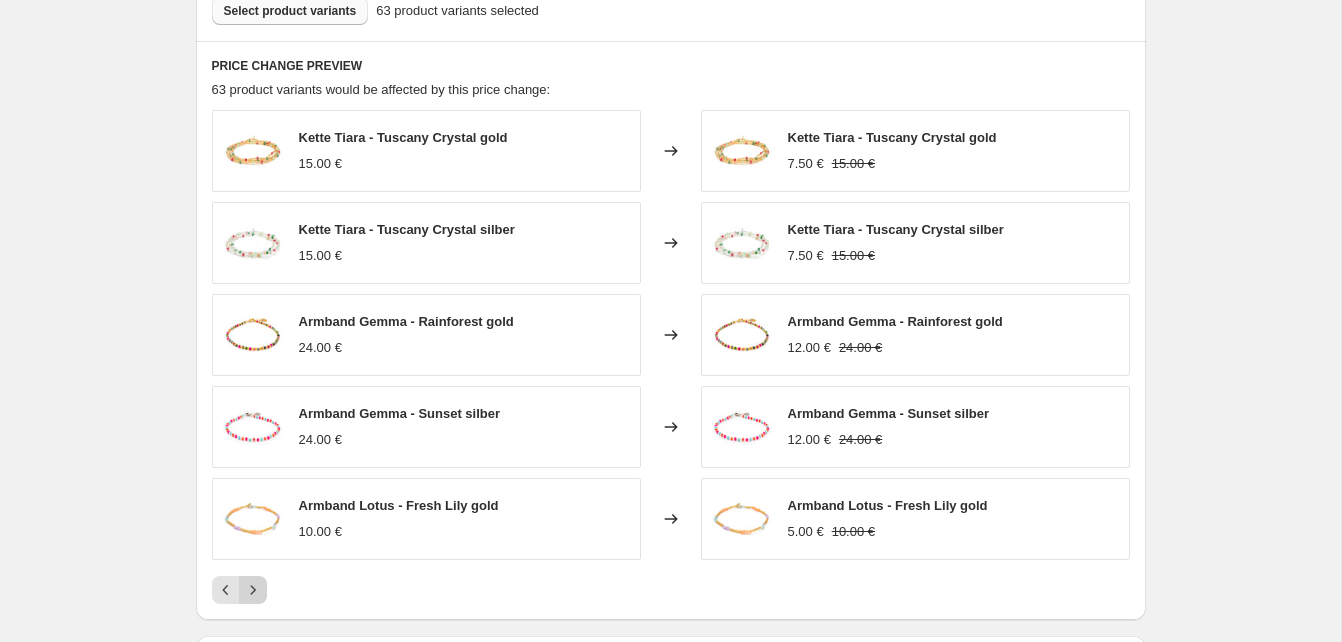 click 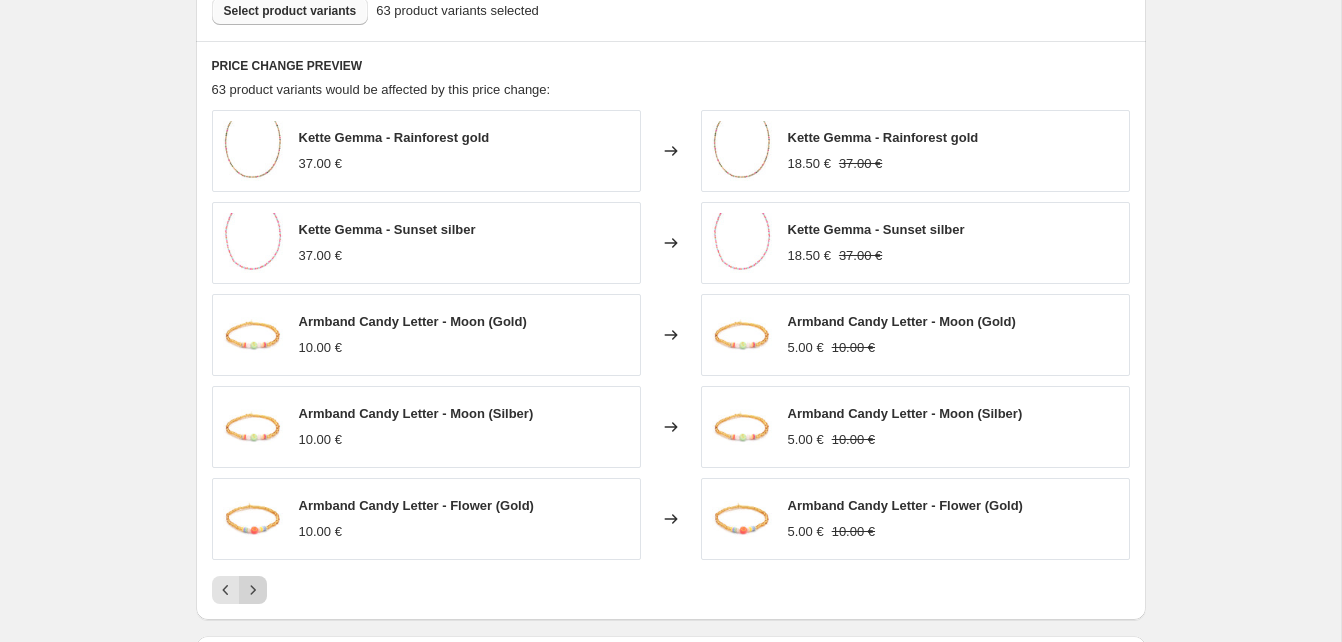 click 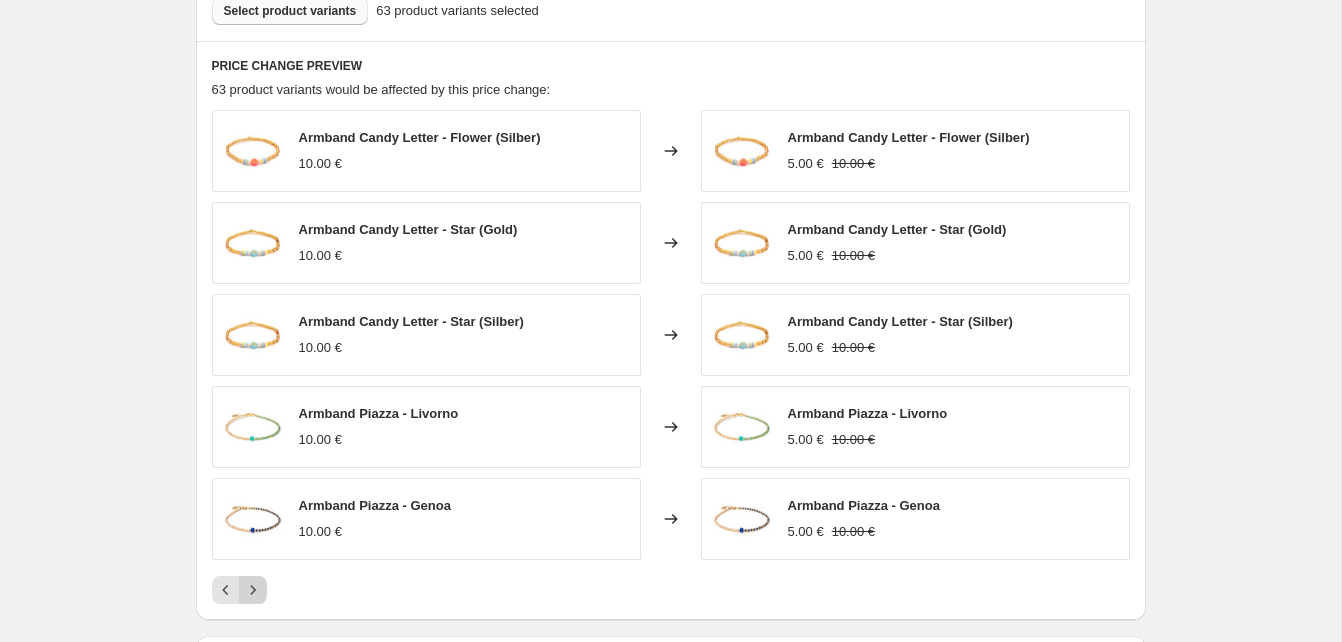 click 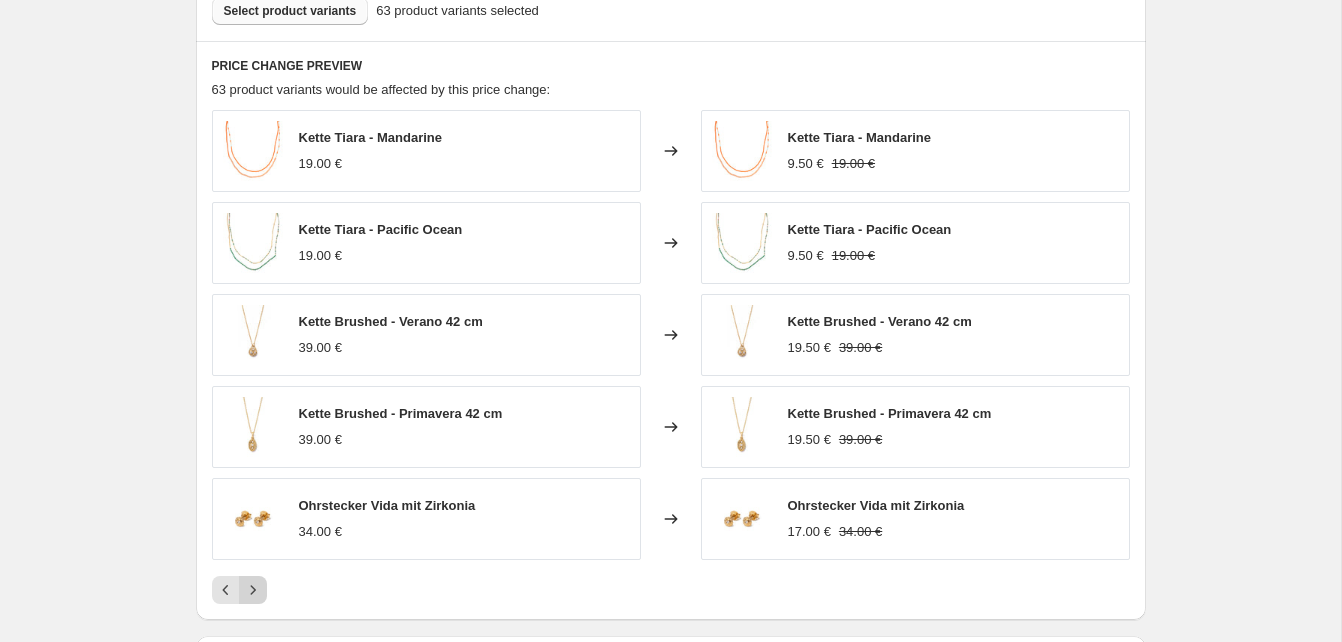 click 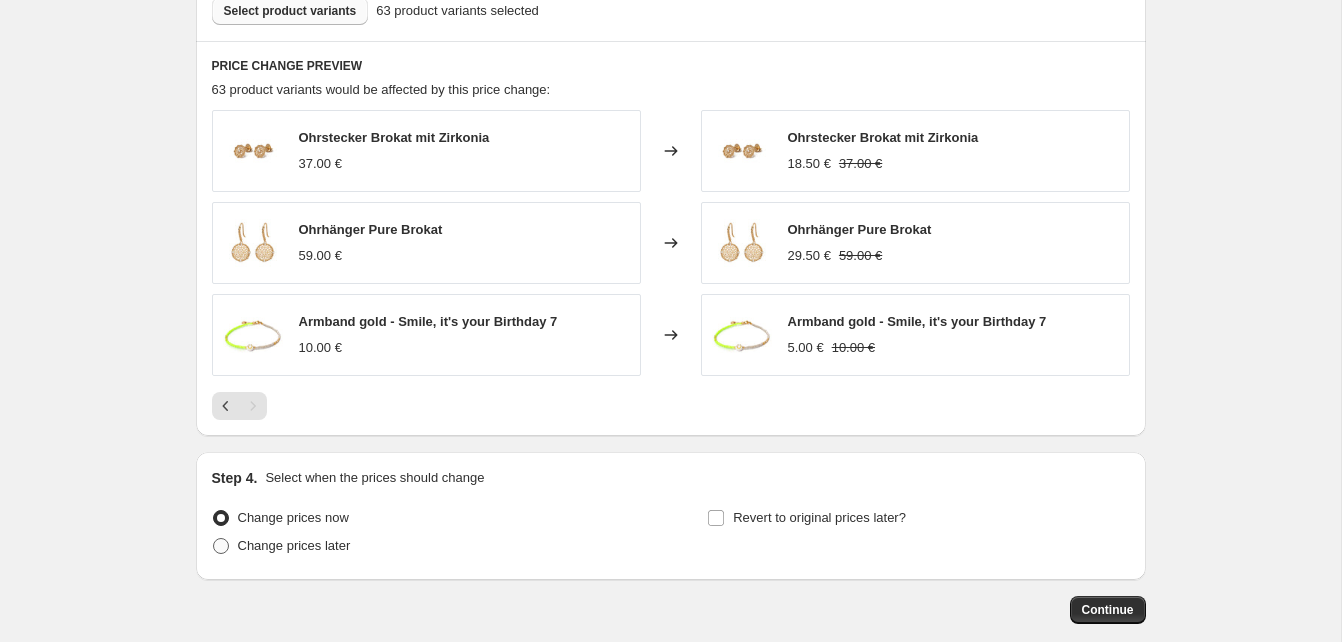 click on "Change prices later" at bounding box center [294, 545] 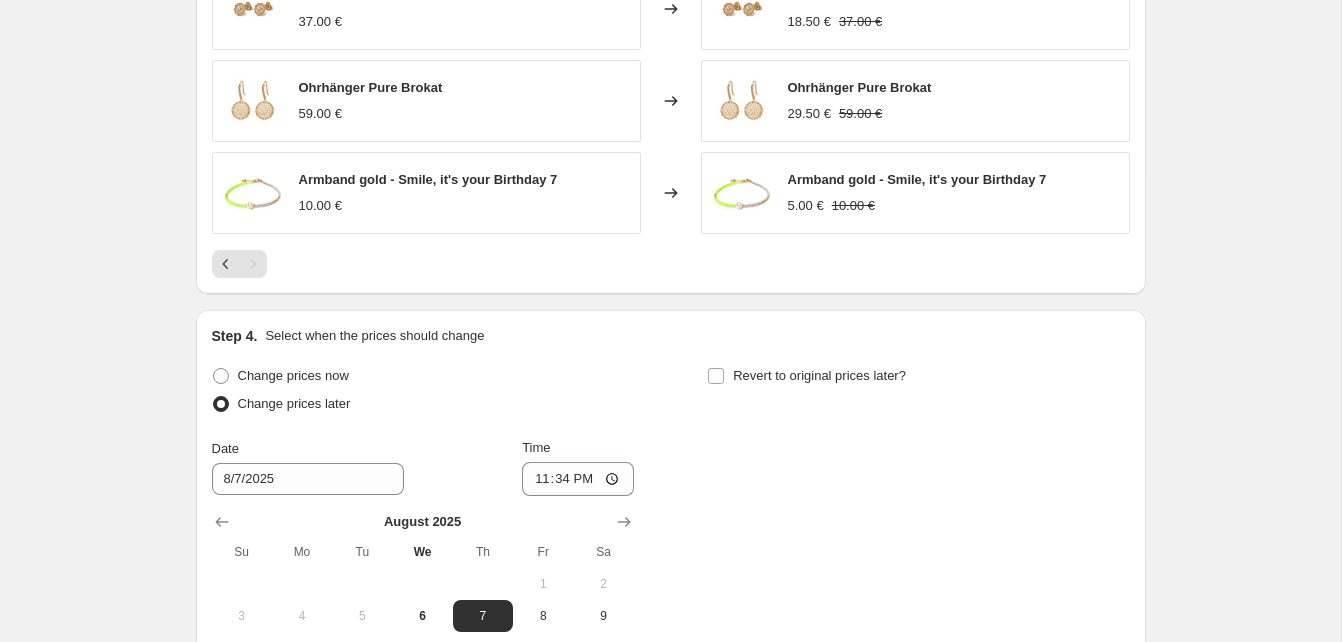 scroll, scrollTop: 1304, scrollLeft: 0, axis: vertical 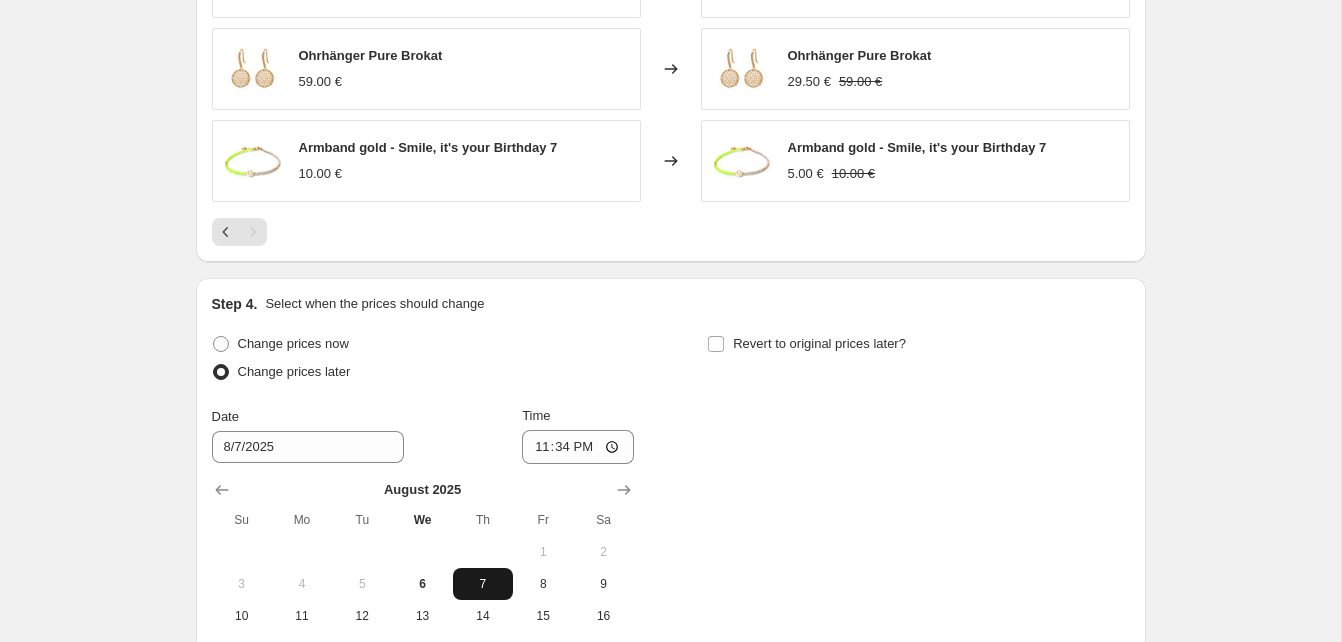 click on "7" at bounding box center (483, 584) 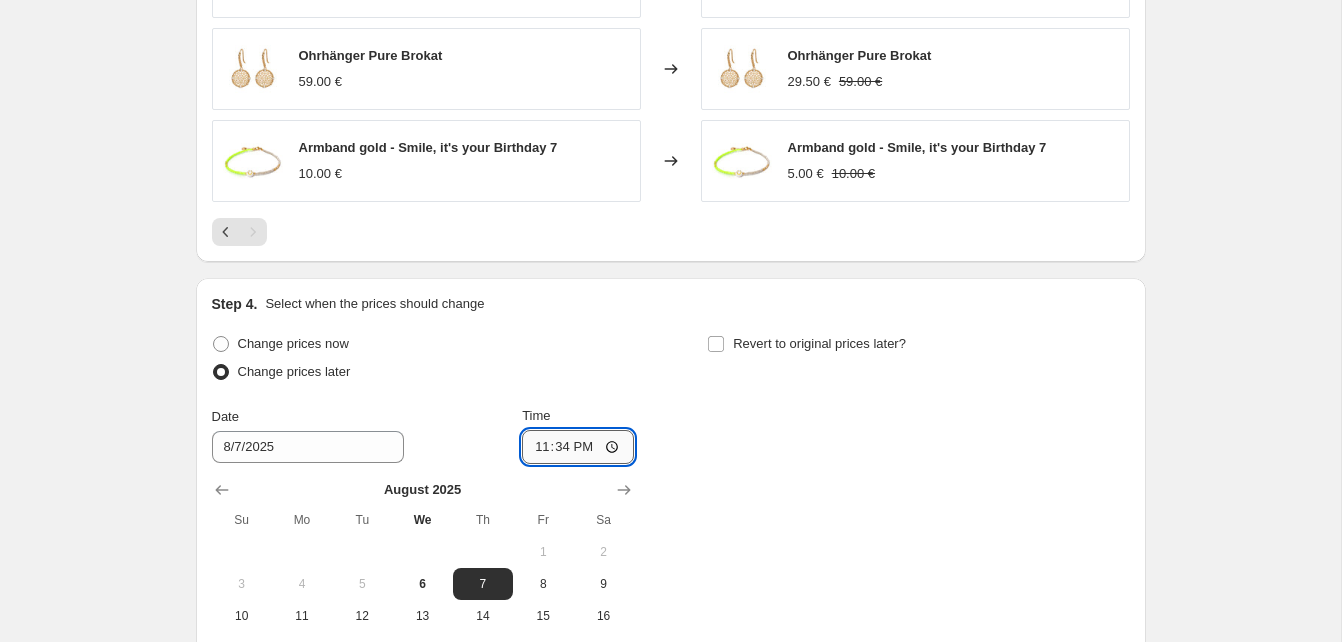 click on "23:34" at bounding box center [578, 447] 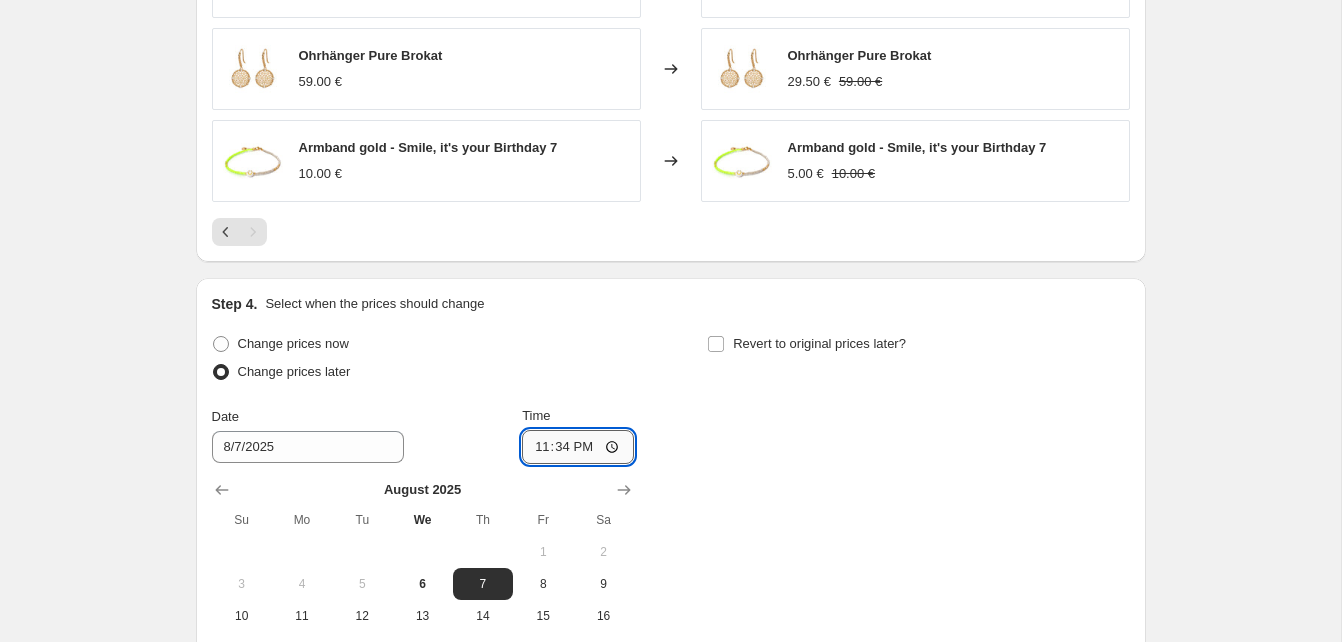 click on "23:34" at bounding box center (578, 447) 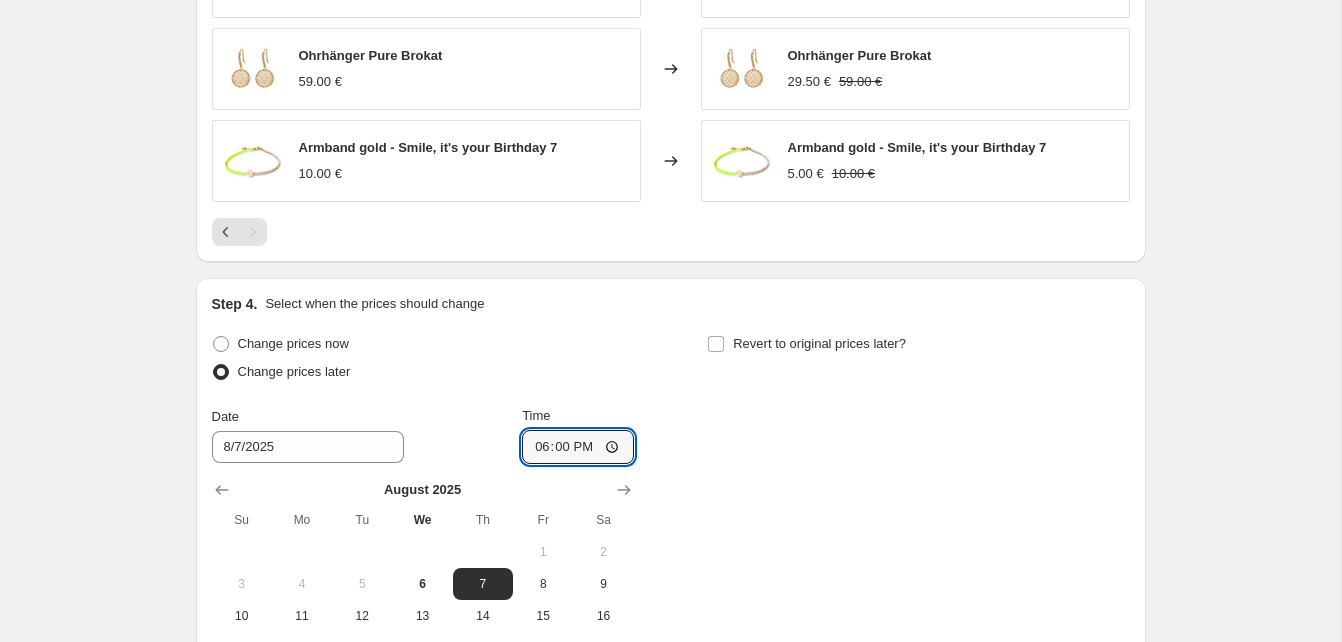 scroll, scrollTop: 1450, scrollLeft: 0, axis: vertical 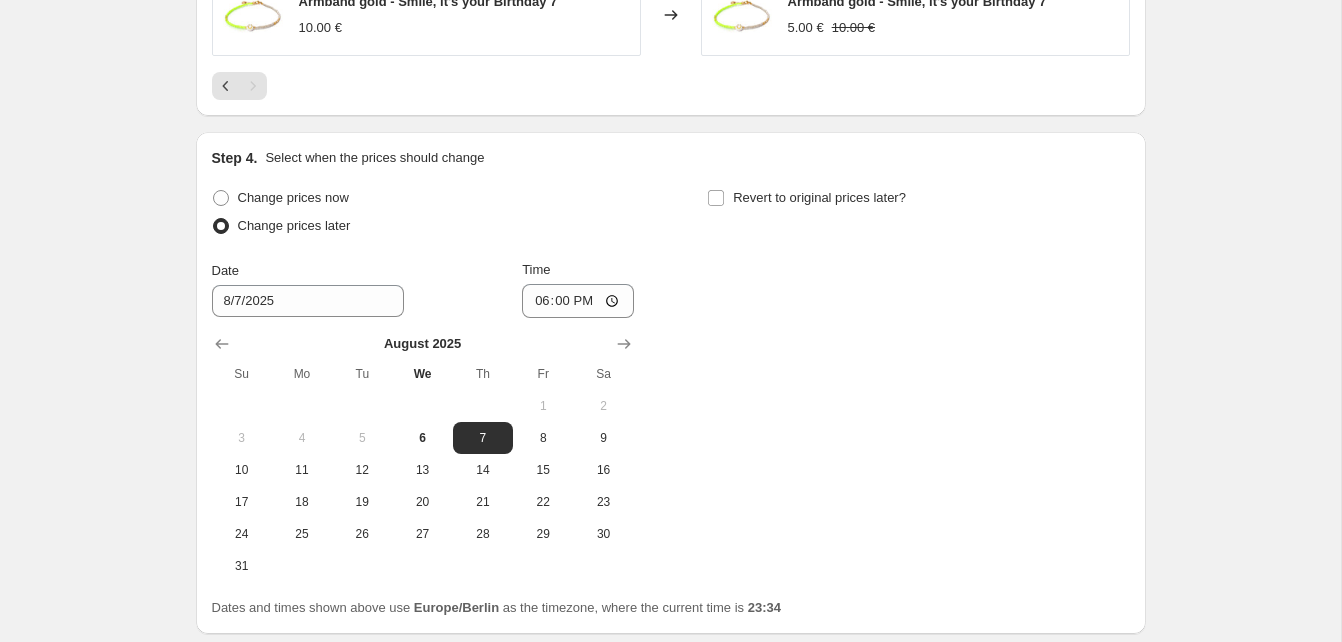 click on "Change prices now Change prices later Date [MONTH]/[DAY]/[YEAR] Time [TIME] August   [YEAR] Su Mo Tu We Th Fr Sa 1 2 3 4 5 6 7 8 9 10 11 12 13 14 15 16 17 18 19 20 21 22 23 24 25 26 27 28 29 30 31 Revert to original prices later?" at bounding box center (671, 383) 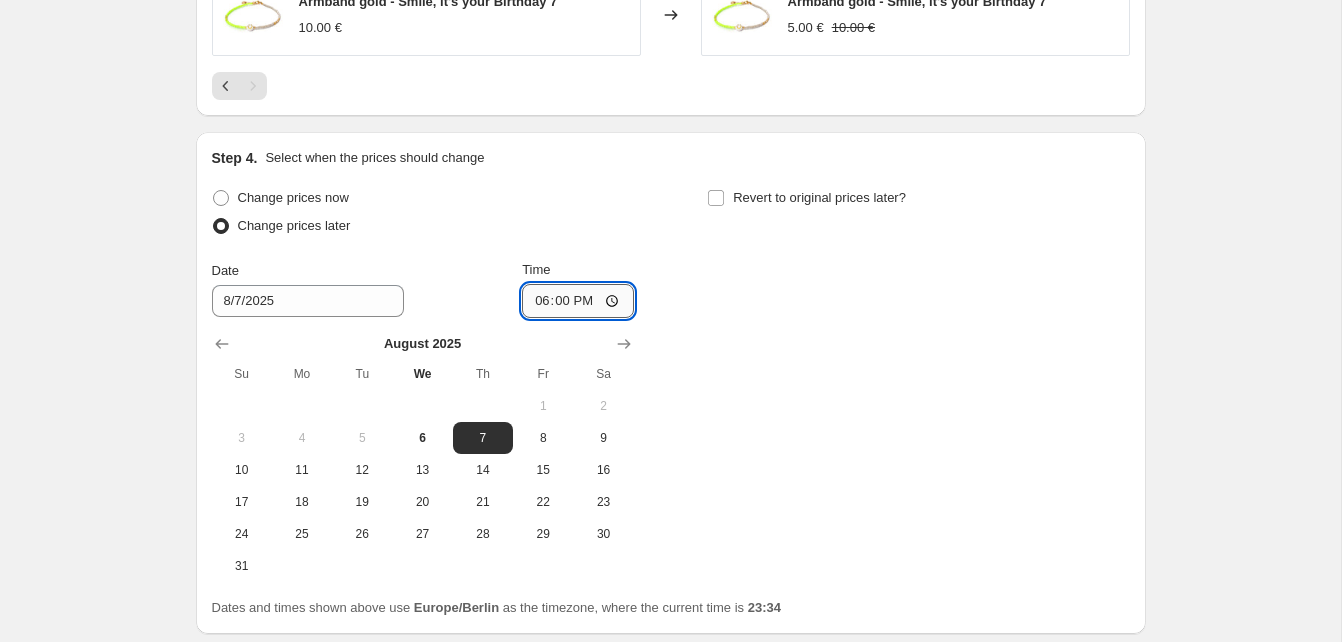 click on "18:00" at bounding box center (578, 301) 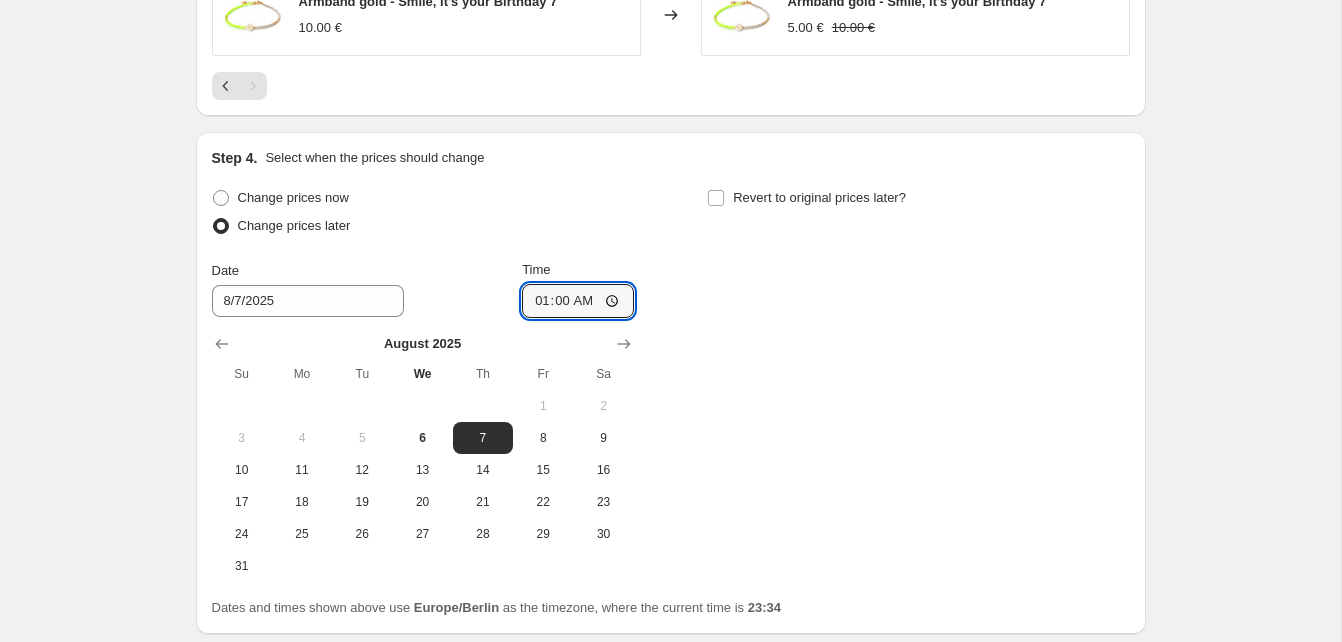 type on "16:00" 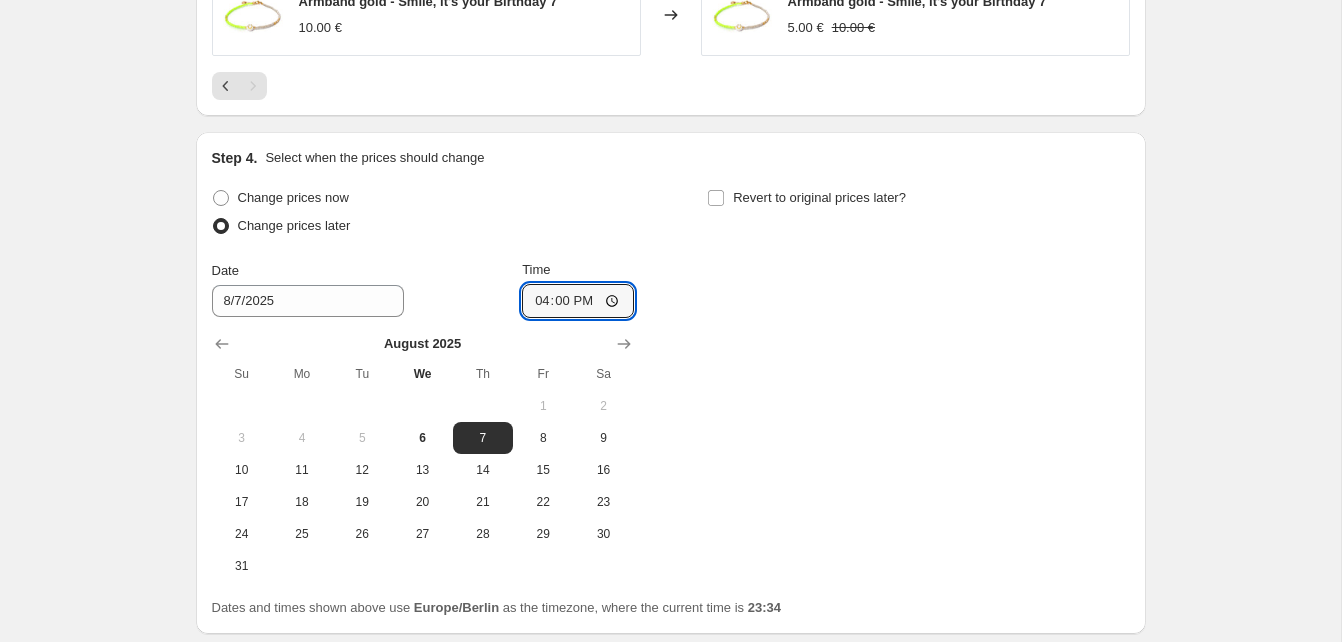 click on "Change prices now Change prices later Date [MONTH]/[DAY]/[YEAR] Time [TIME] August   [YEAR] Su Mo Tu We Th Fr Sa 1 2 3 4 5 6 7 8 9 10 11 12 13 14 15 16 17 18 19 20 21 22 23 24 25 26 27 28 29 30 31 Revert to original prices later?" at bounding box center (671, 383) 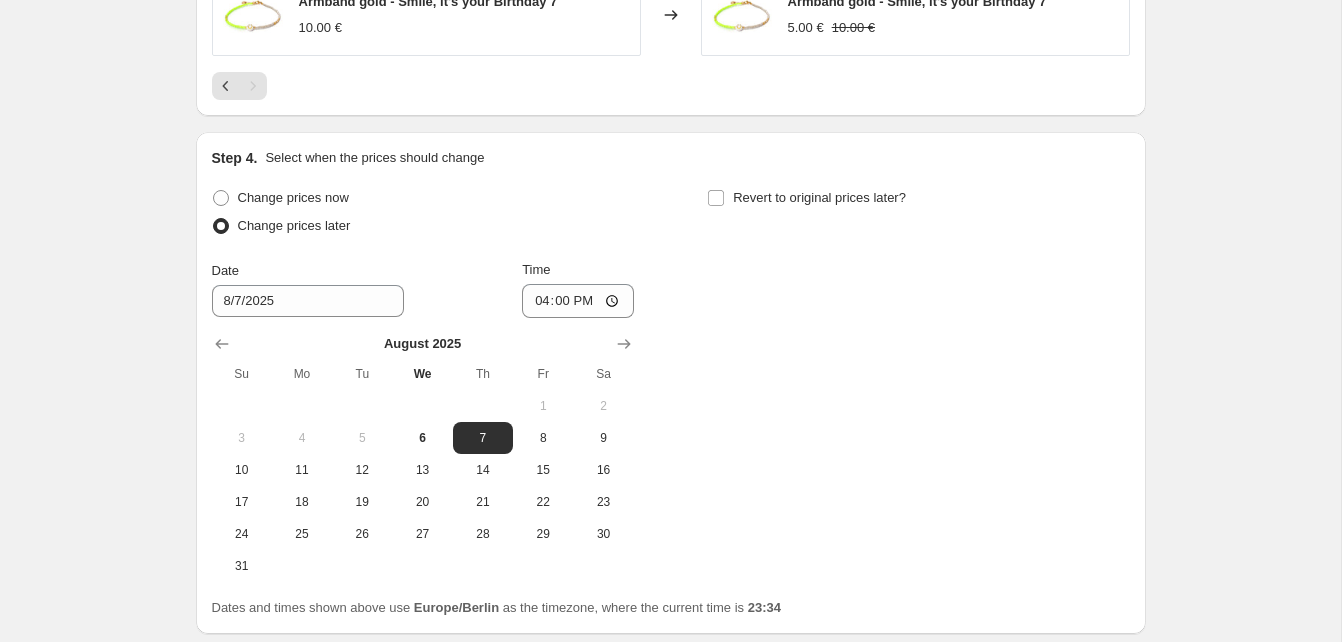 scroll, scrollTop: 1601, scrollLeft: 0, axis: vertical 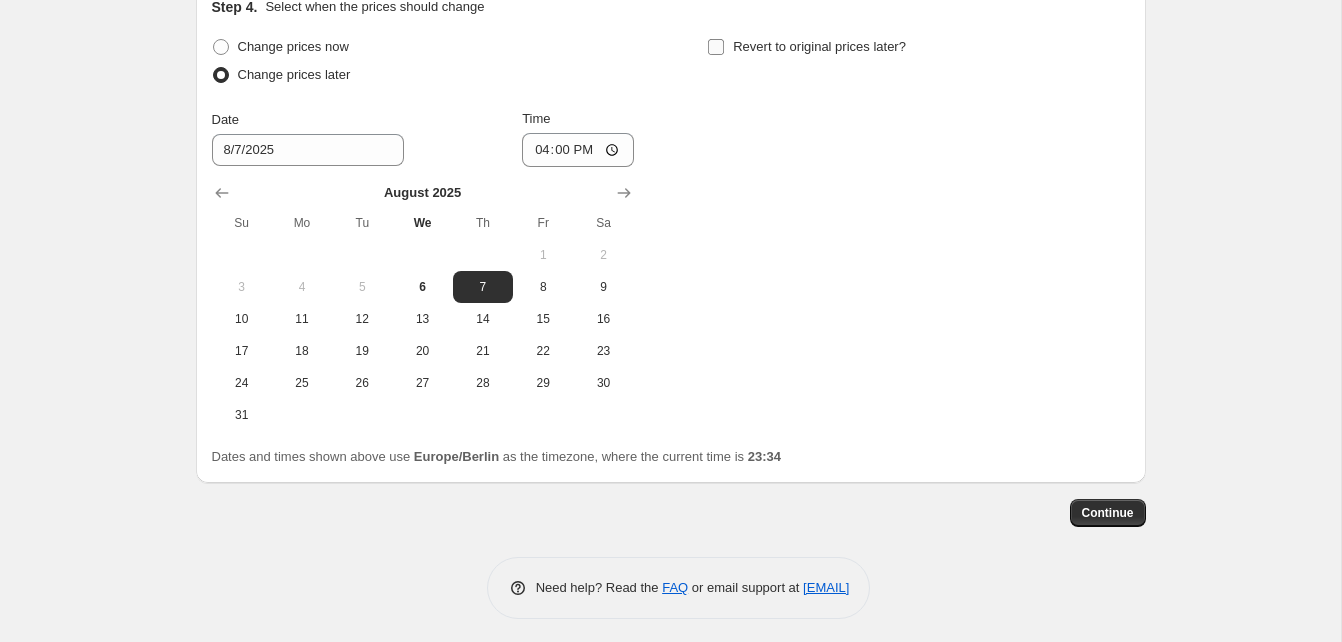 click on "Revert to original prices later?" at bounding box center (716, 47) 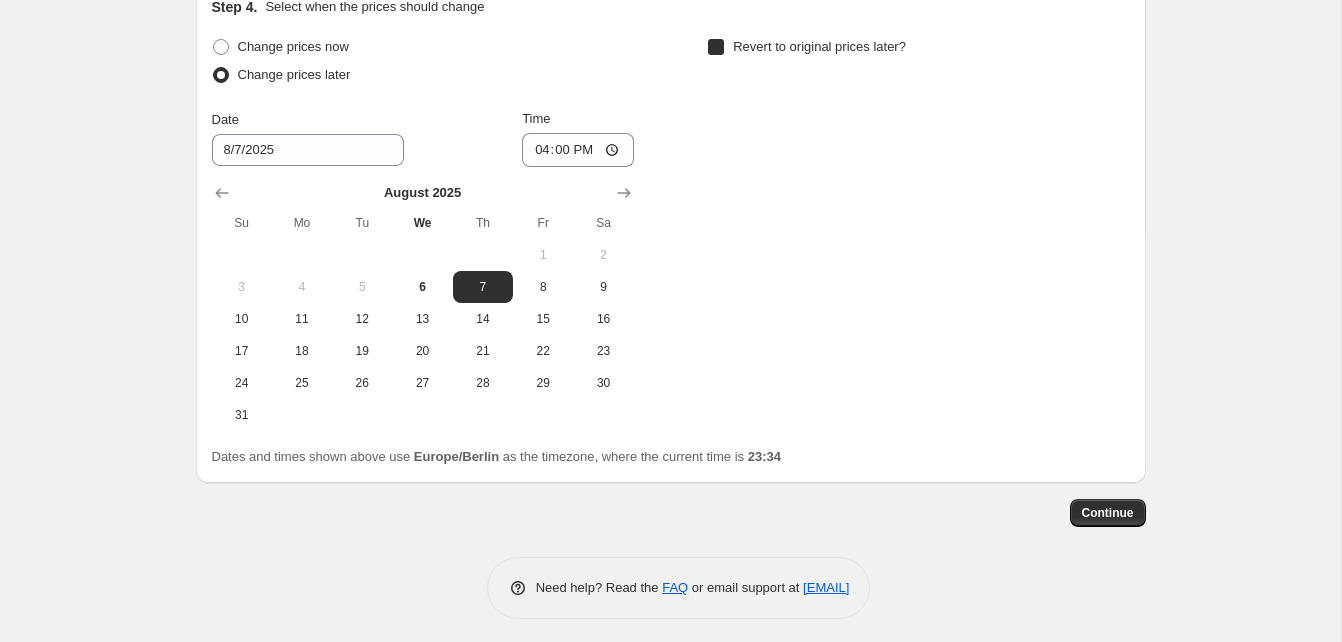 checkbox on "true" 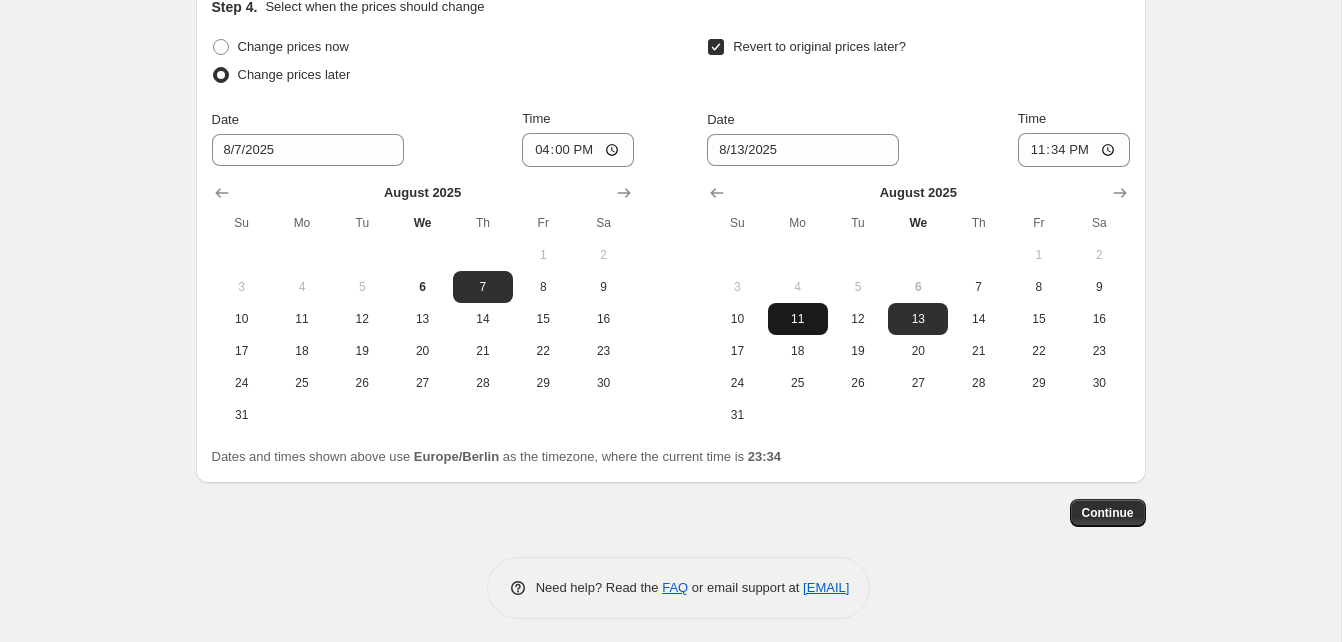 click on "11" at bounding box center (798, 319) 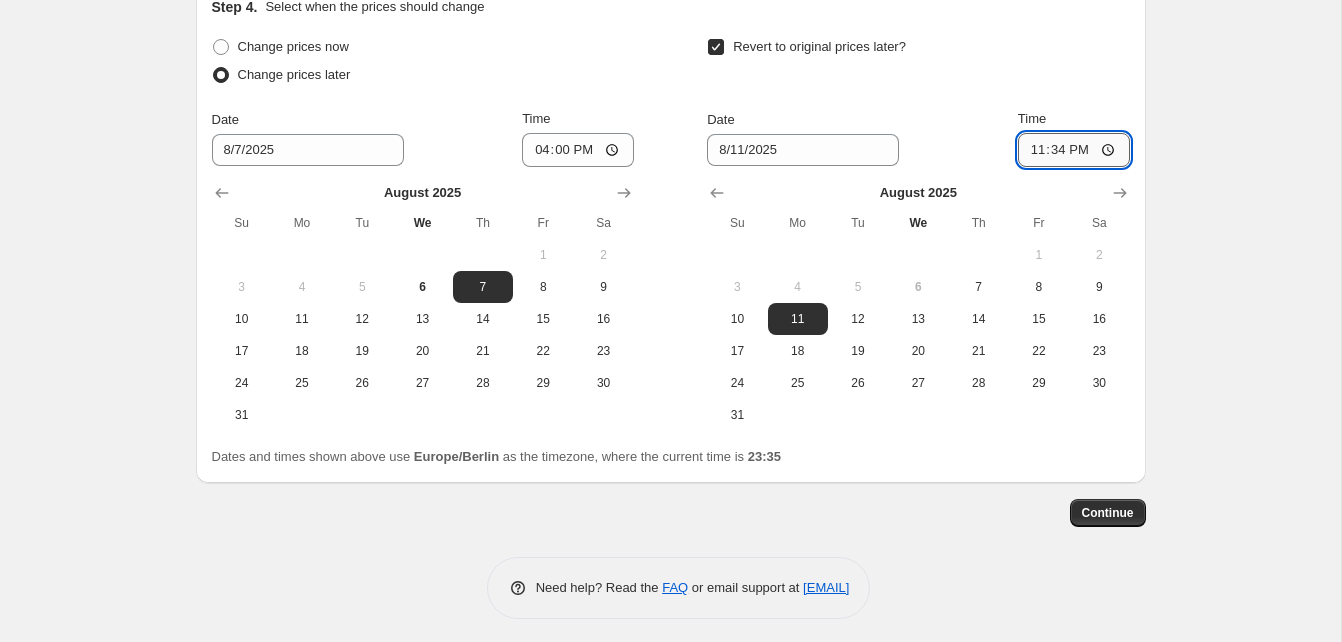 click on "23:34" at bounding box center (1074, 150) 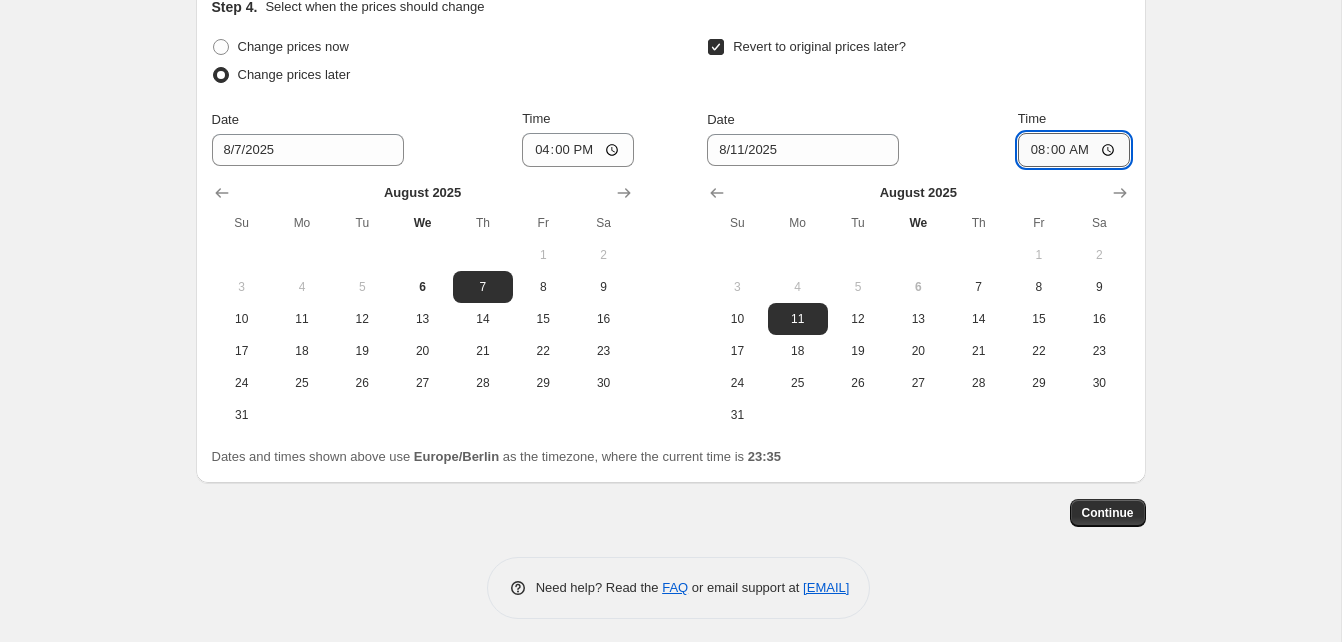 click on "08:00" at bounding box center (1074, 150) 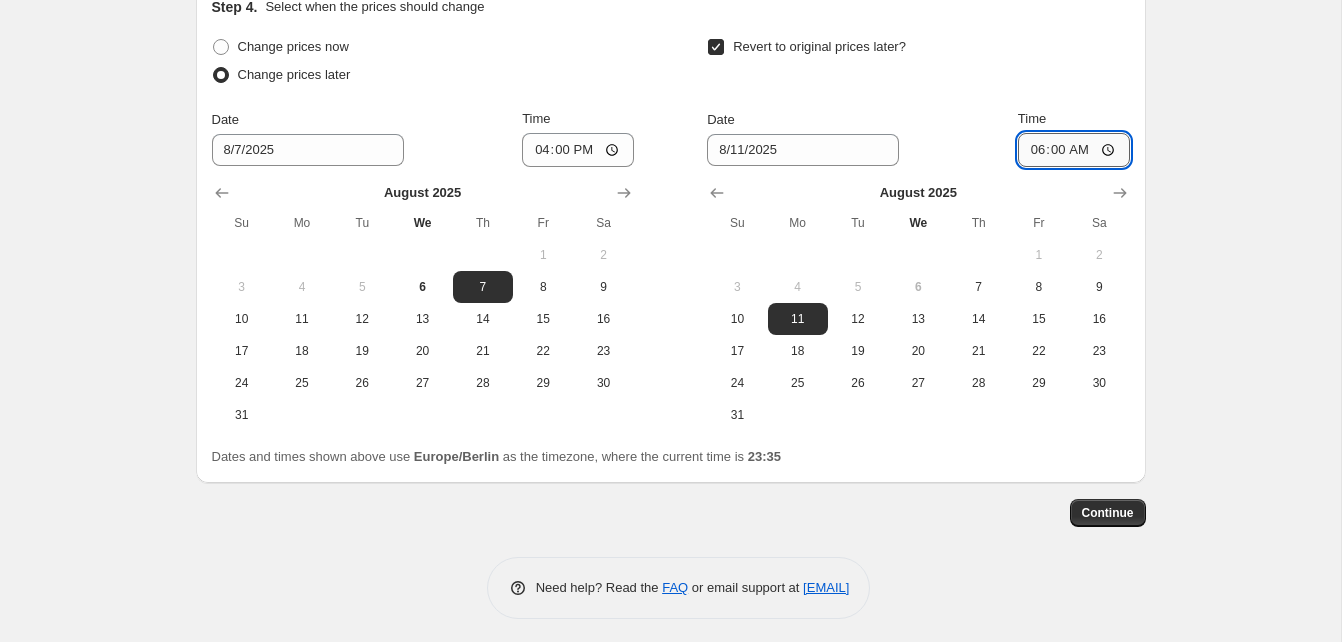 click on "06:00" at bounding box center (1074, 150) 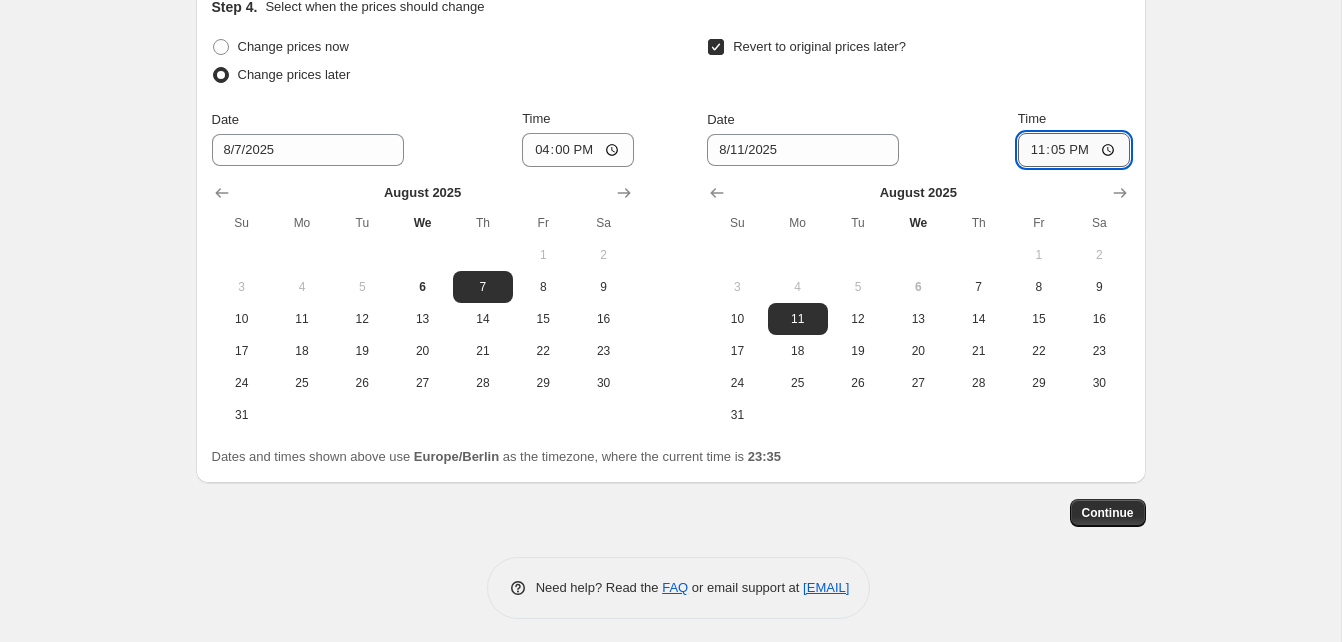 type on "23:55" 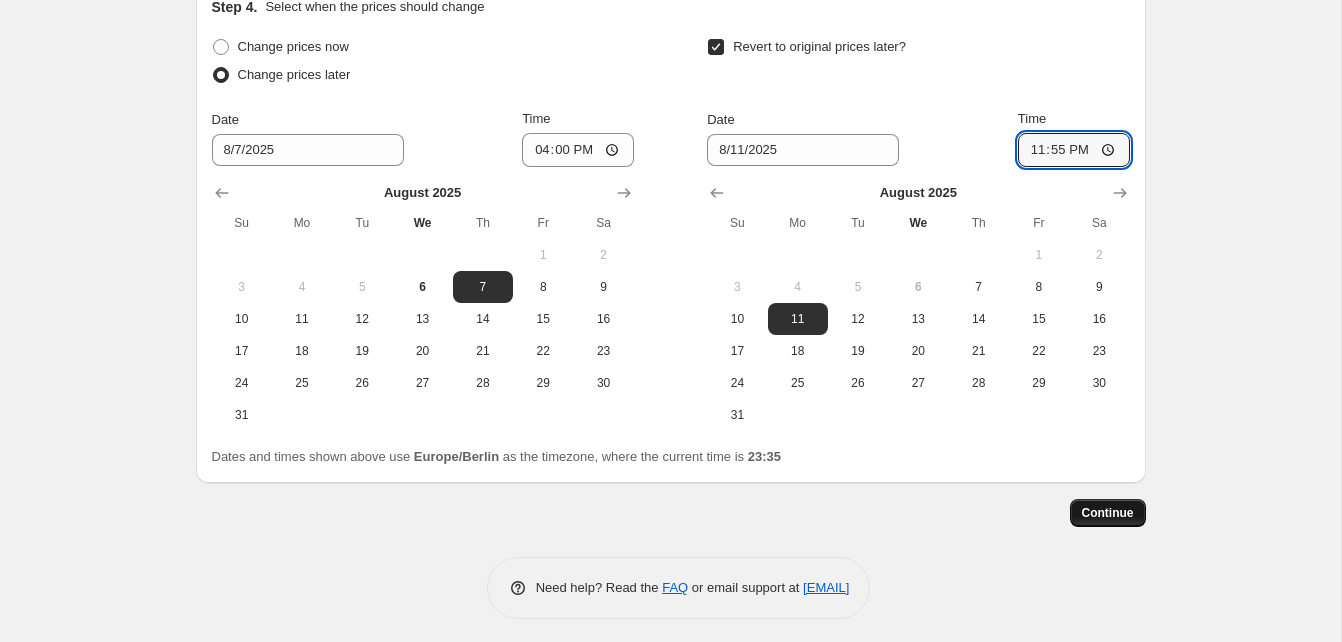 click on "Continue" at bounding box center (1108, 513) 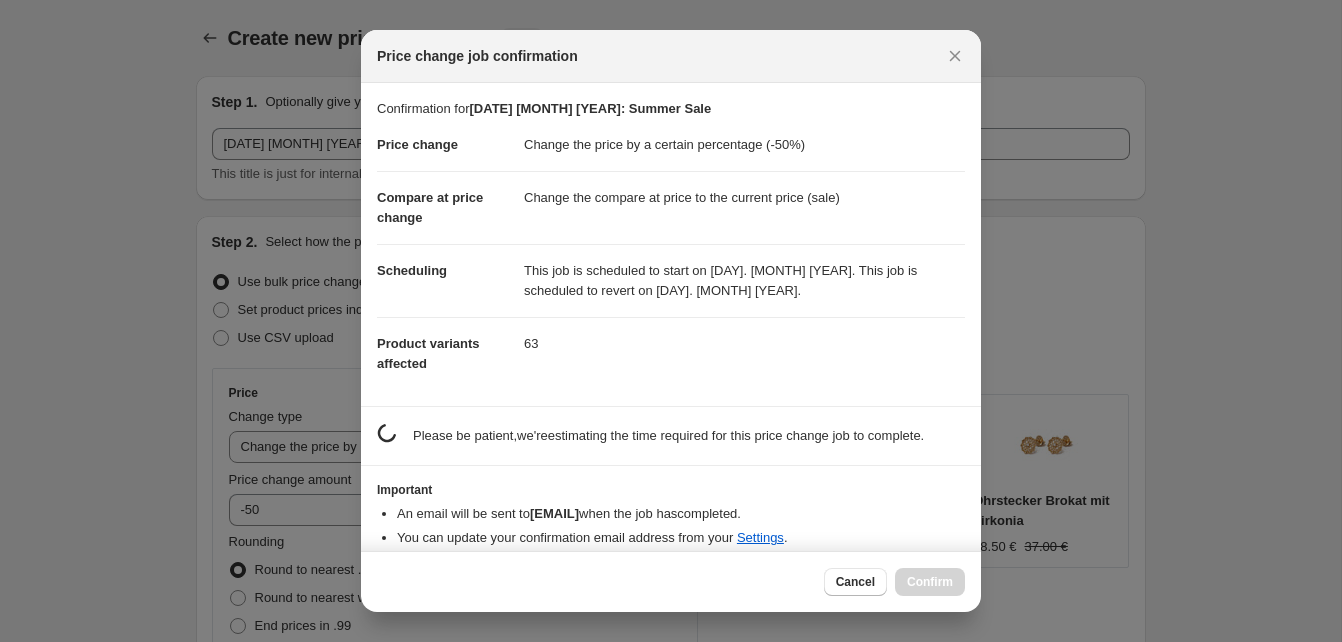 scroll, scrollTop: 0, scrollLeft: 0, axis: both 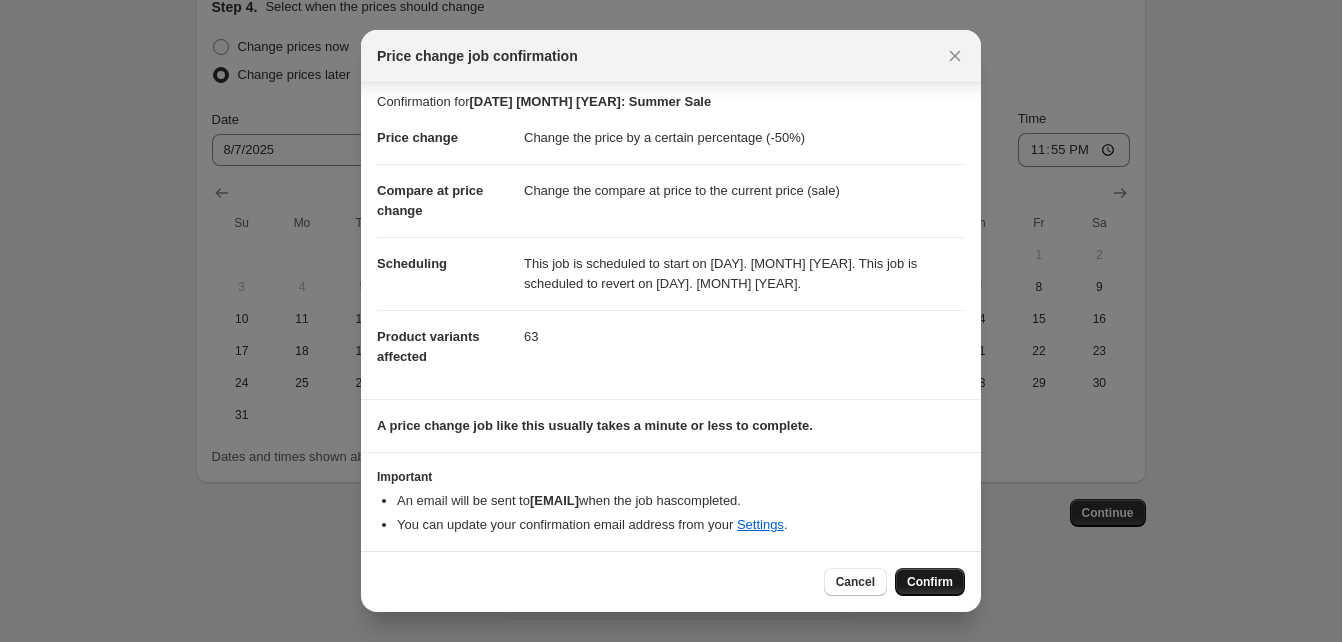 click on "Confirm" at bounding box center [930, 582] 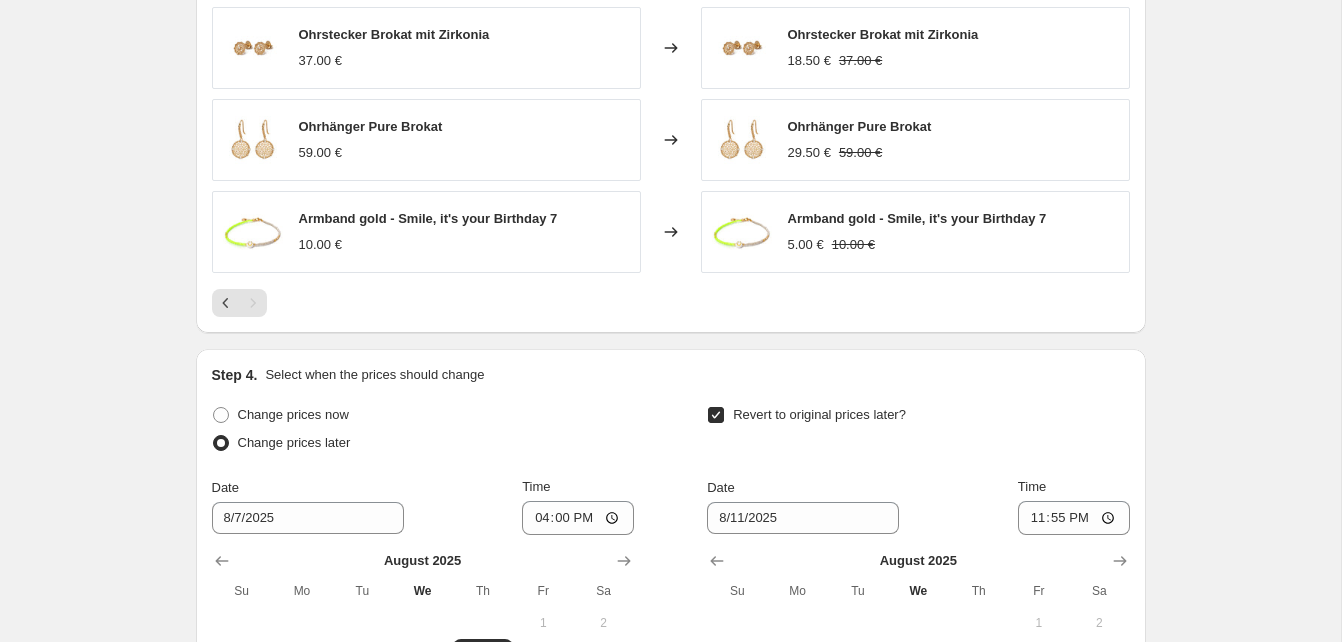scroll, scrollTop: 1723, scrollLeft: 0, axis: vertical 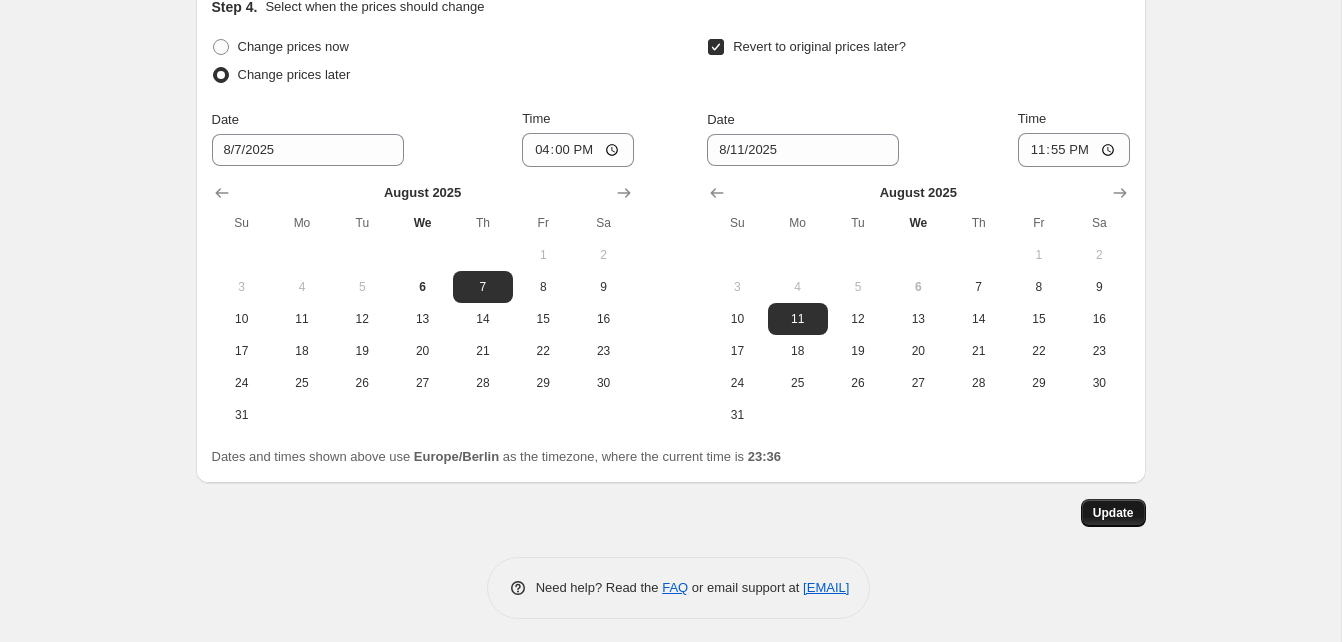 click on "Update" at bounding box center (1113, 513) 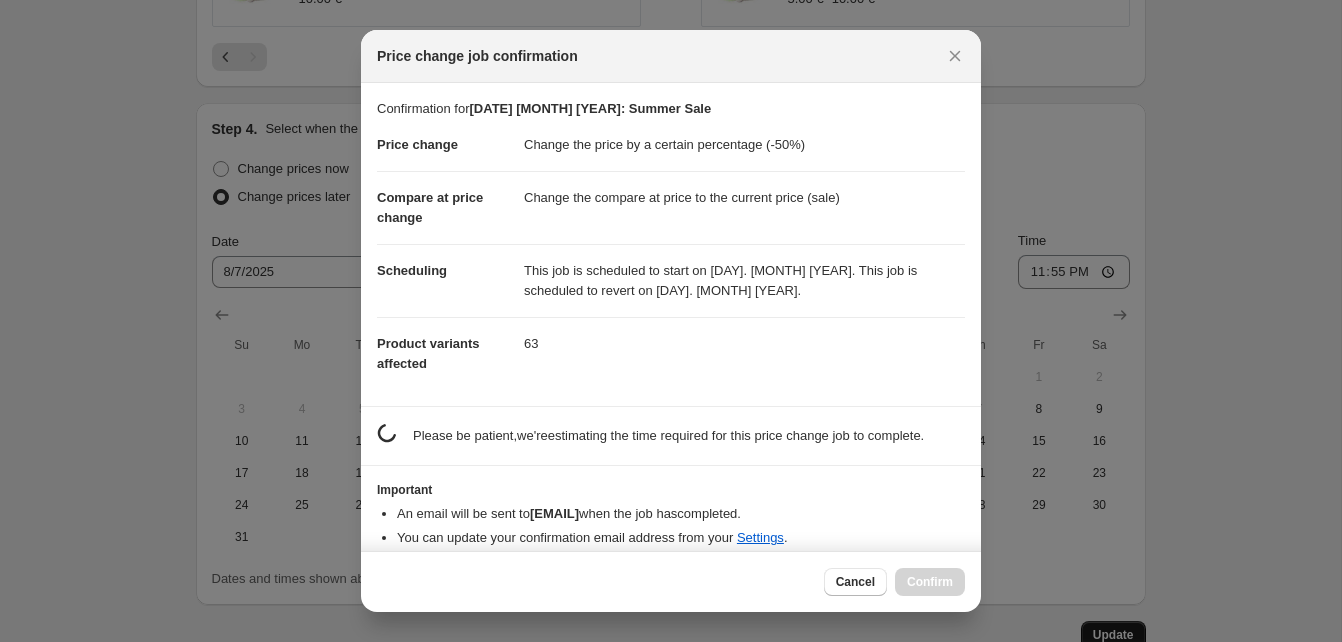 scroll, scrollTop: 1723, scrollLeft: 0, axis: vertical 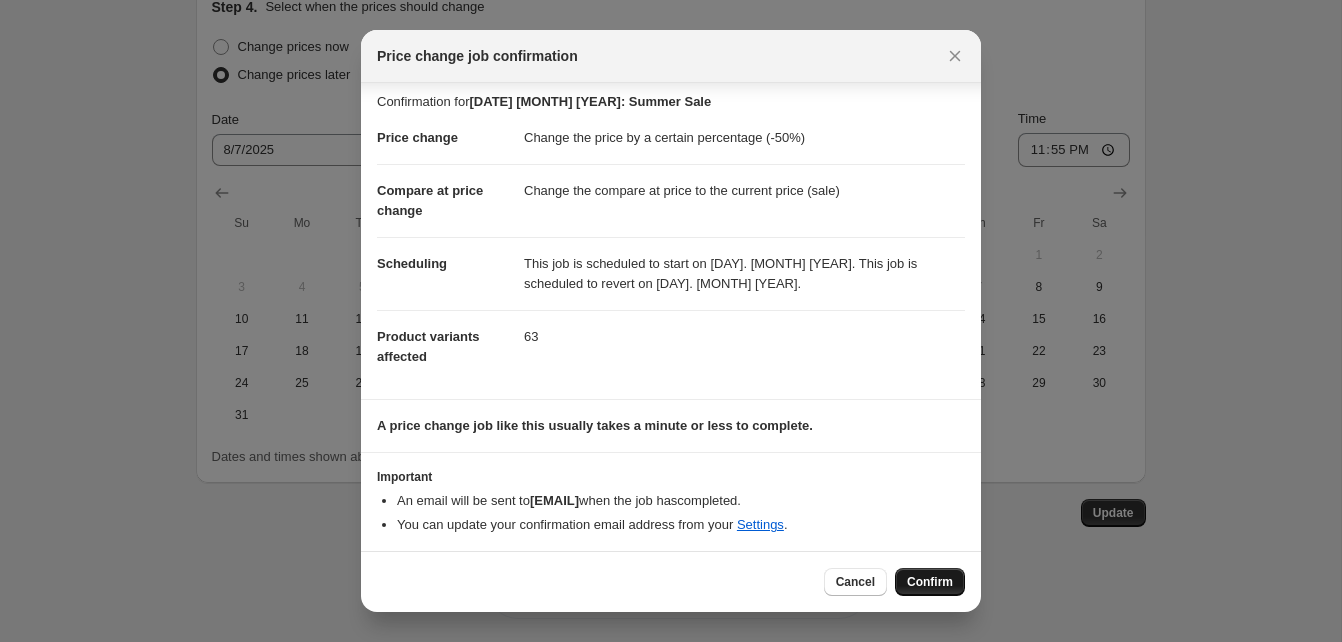 click on "Confirm" at bounding box center [930, 582] 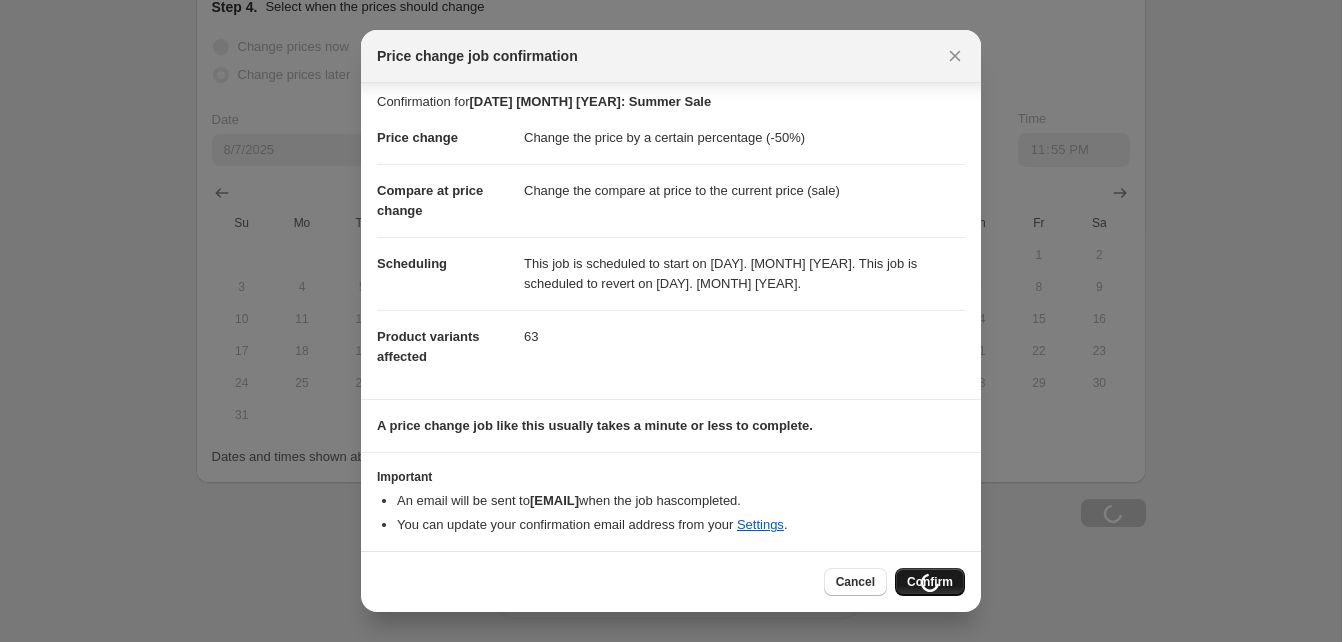 scroll, scrollTop: 1723, scrollLeft: 0, axis: vertical 